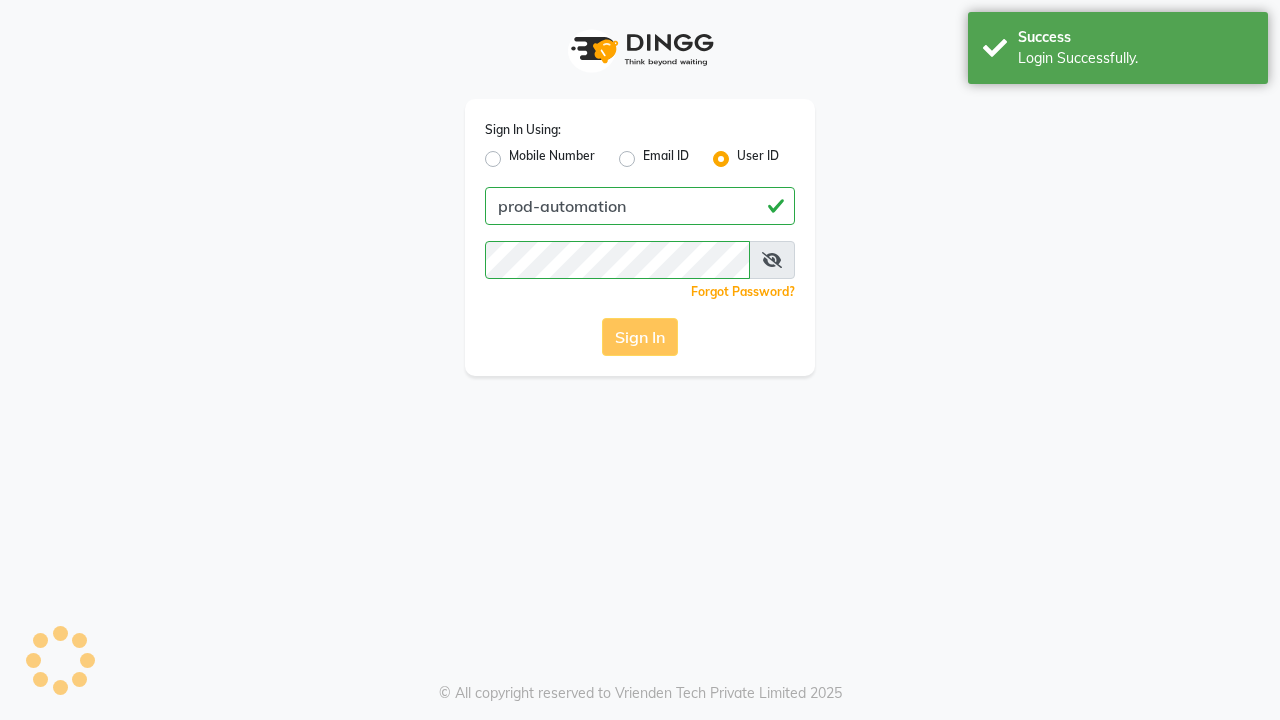 scroll, scrollTop: 0, scrollLeft: 0, axis: both 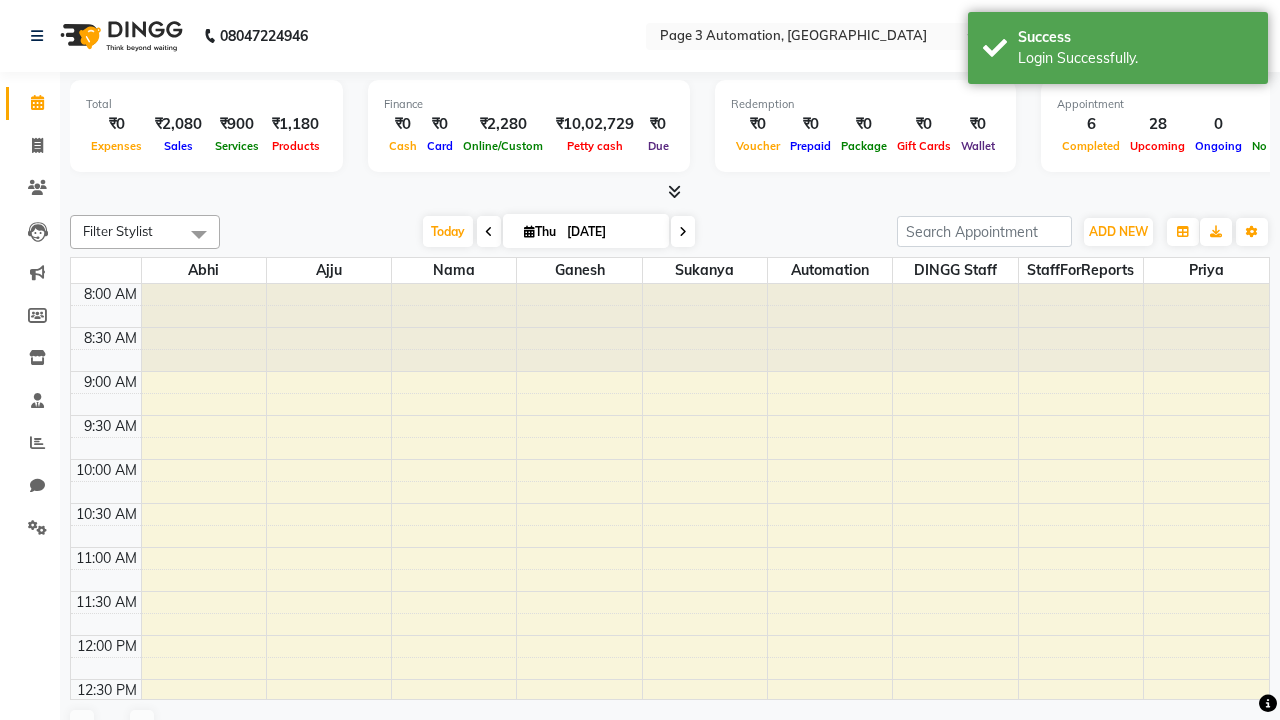 select on "en" 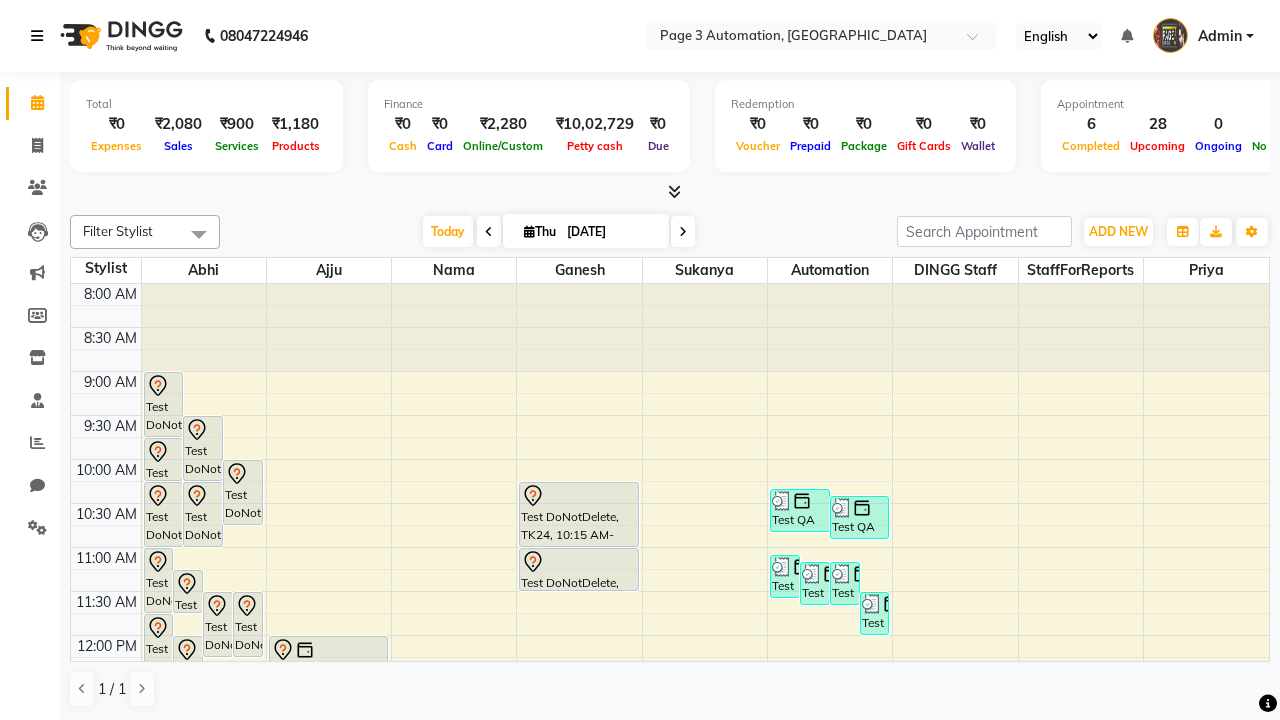 click at bounding box center (37, 36) 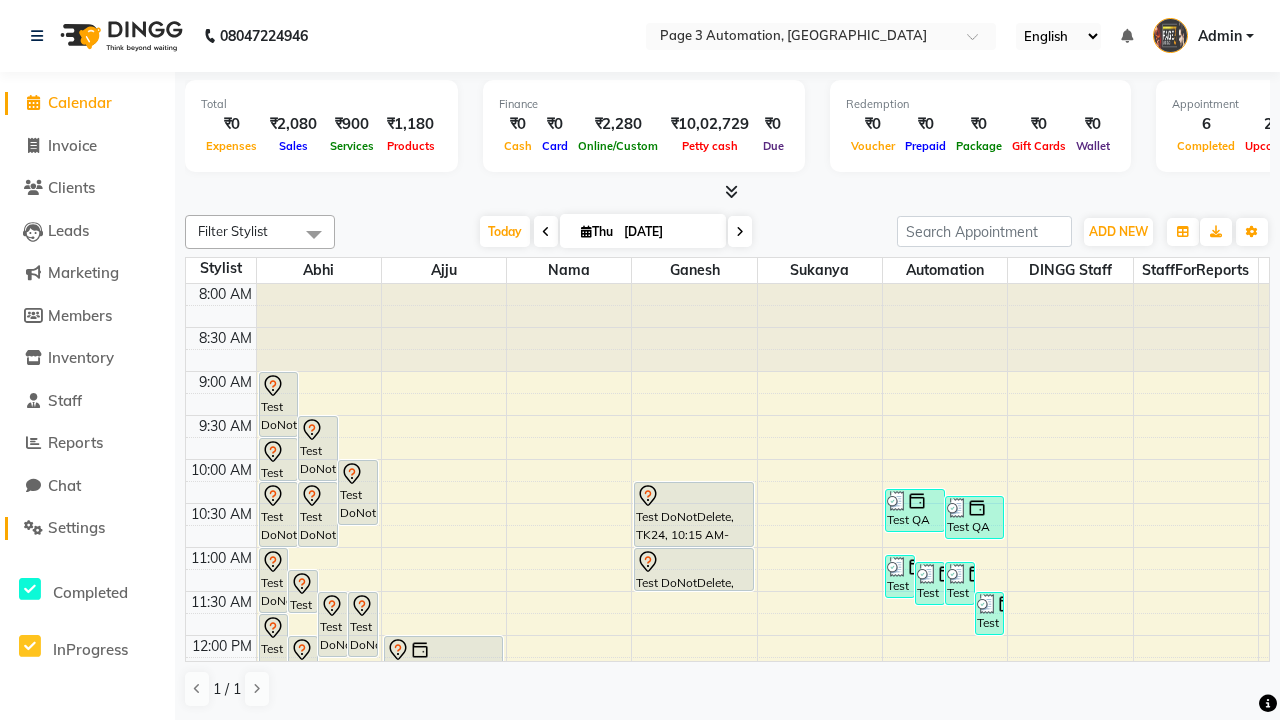 click on "Settings" 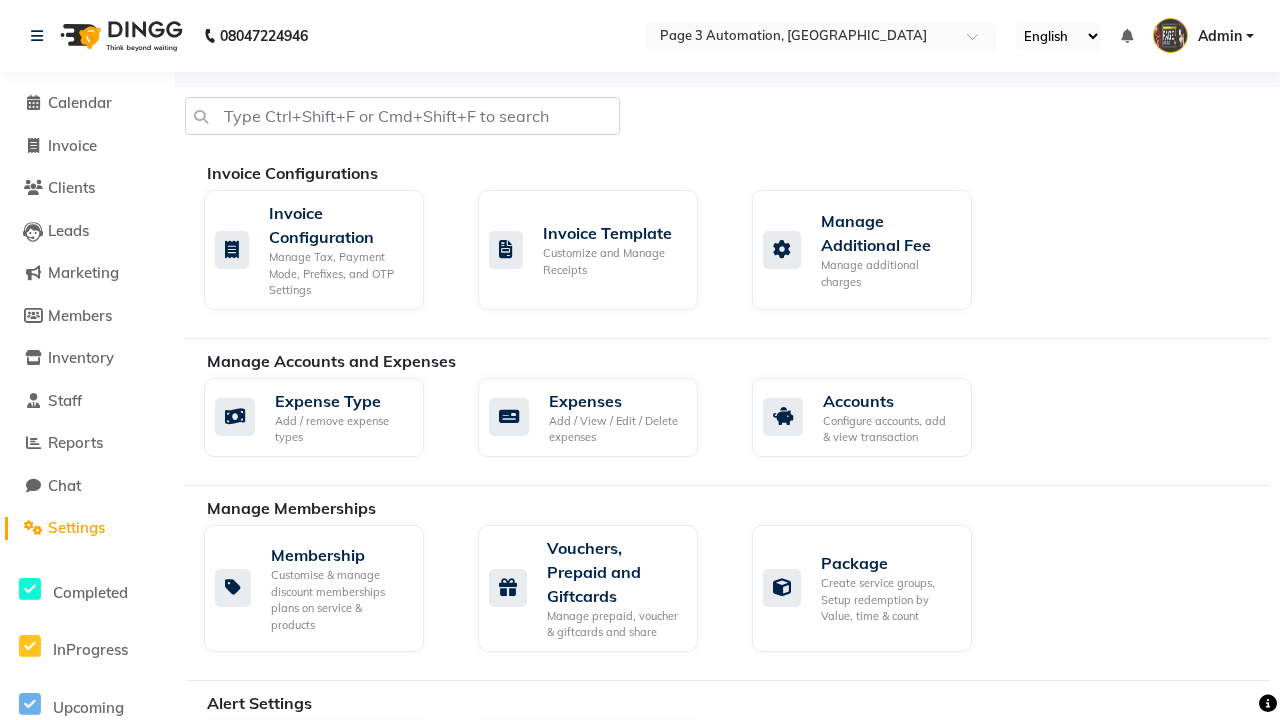 click on "Business Hours" 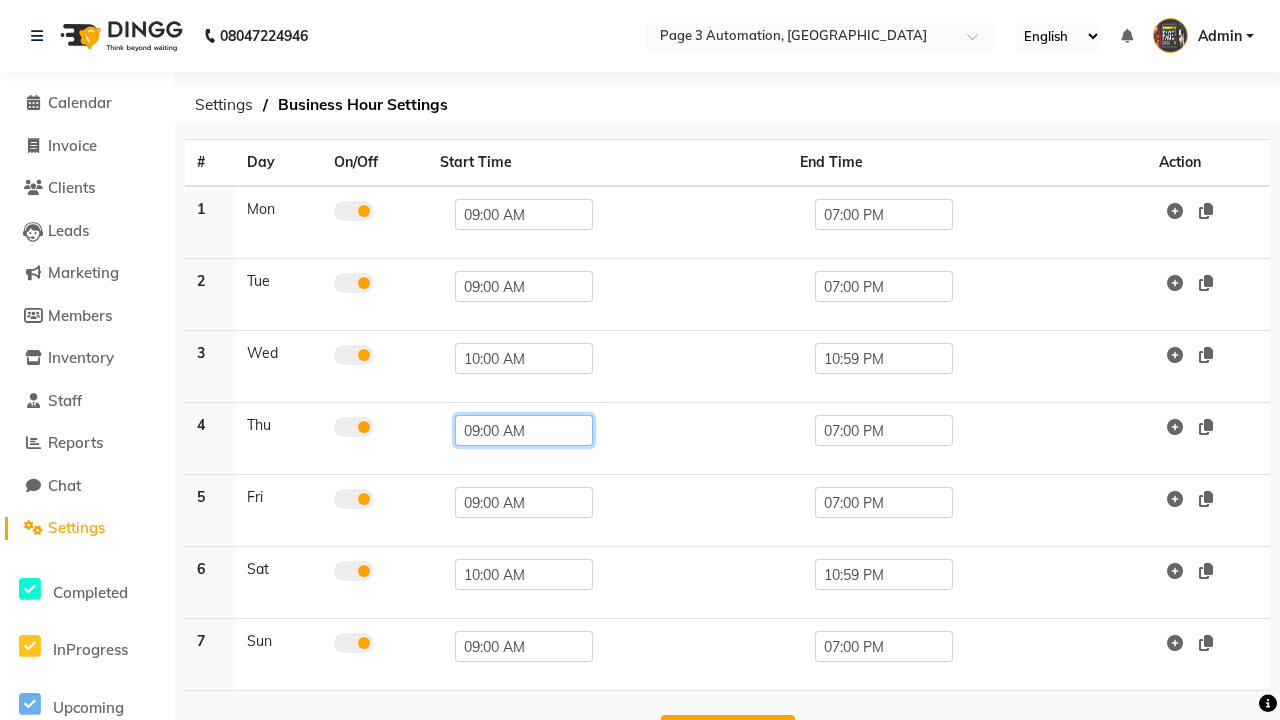 click on "09:00 AM" 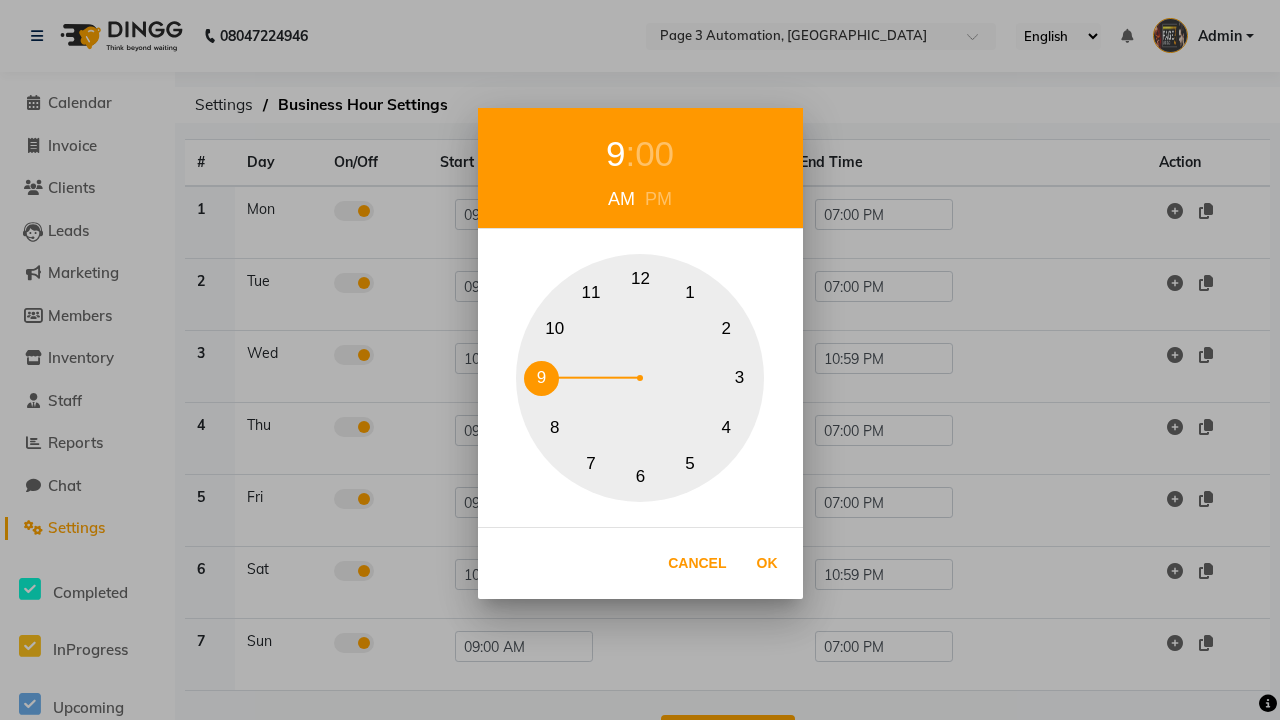click on "10" at bounding box center [554, 328] 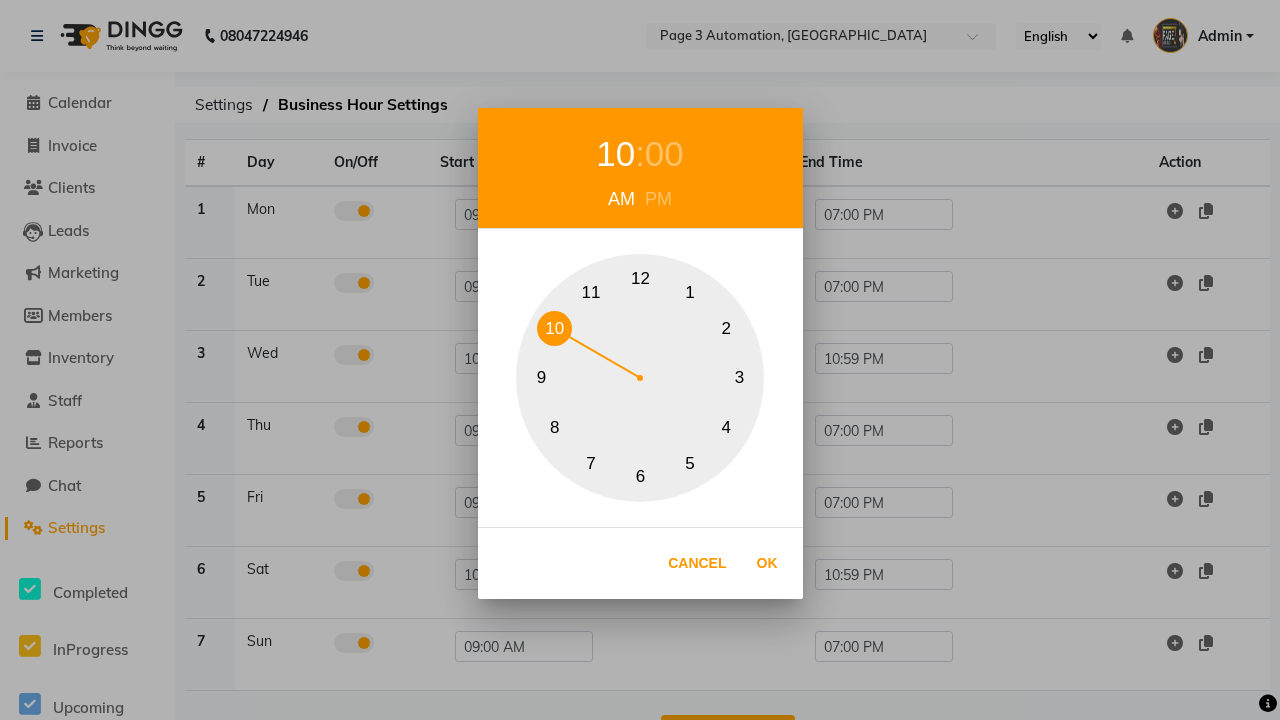 click on "00" at bounding box center [664, 154] 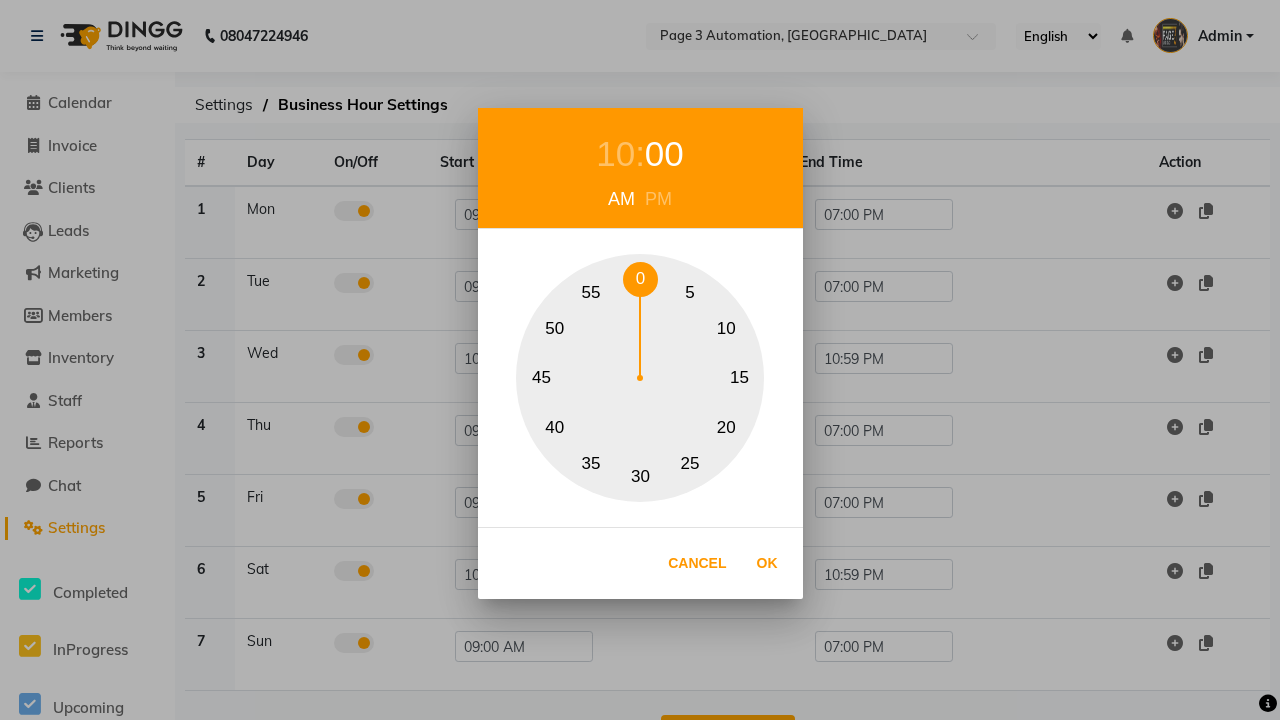 click on "0" at bounding box center [640, 279] 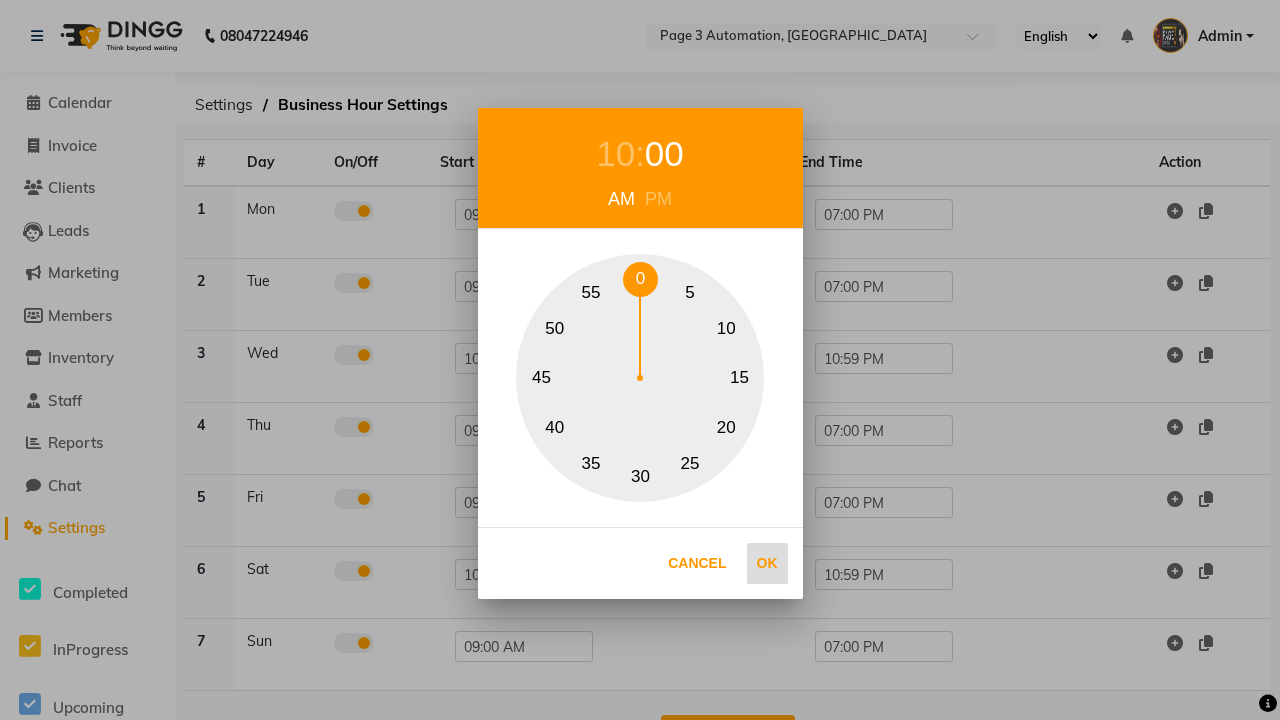 click on "Ok" at bounding box center [767, 563] 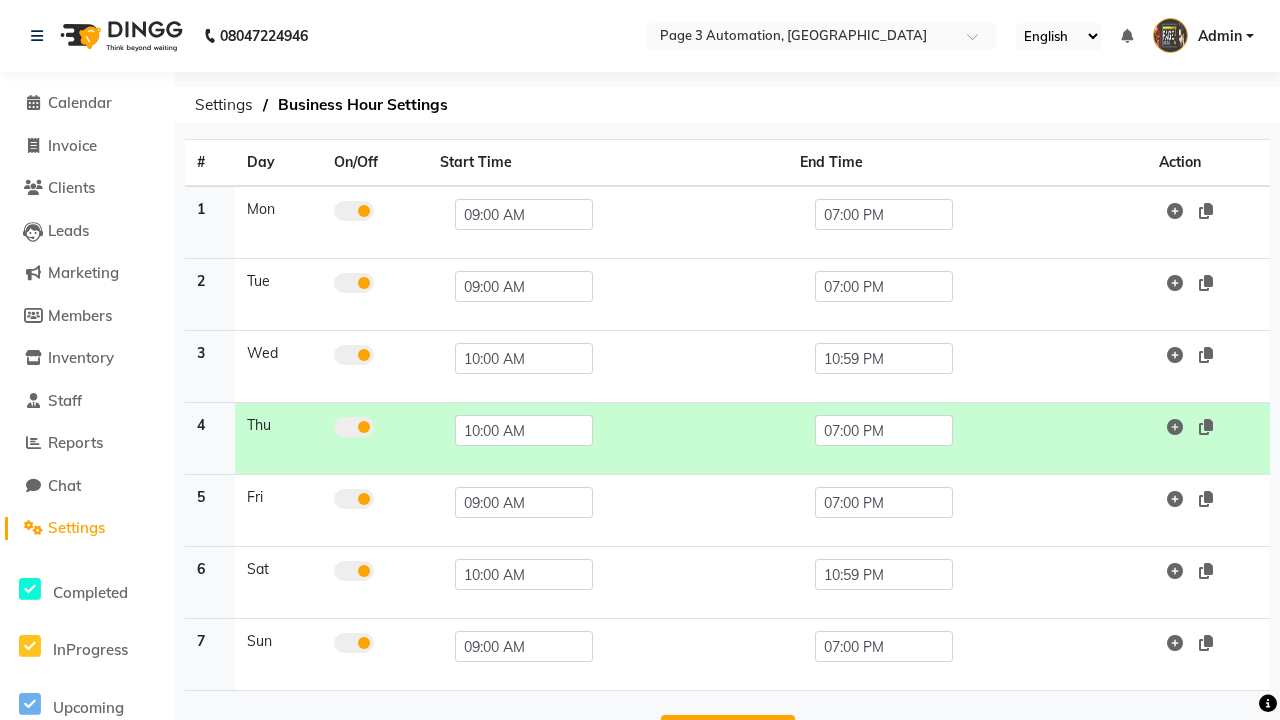 scroll, scrollTop: 63, scrollLeft: 0, axis: vertical 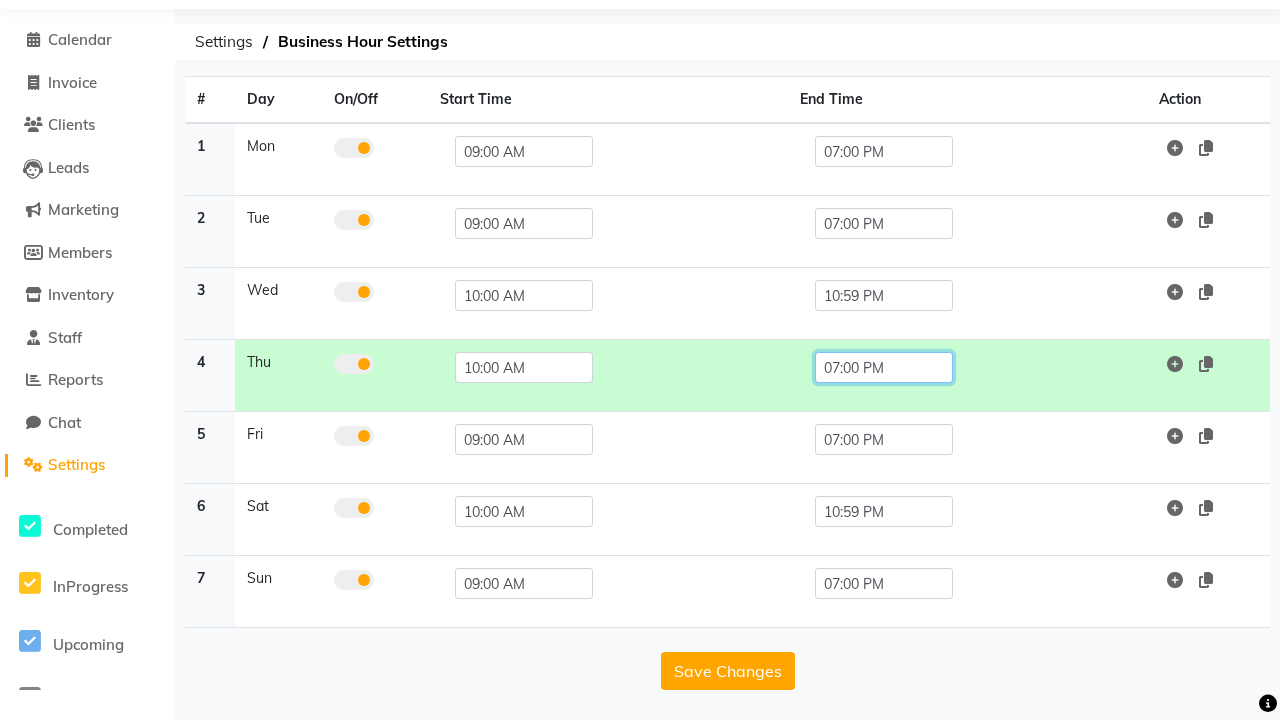 click on "07:00 PM" 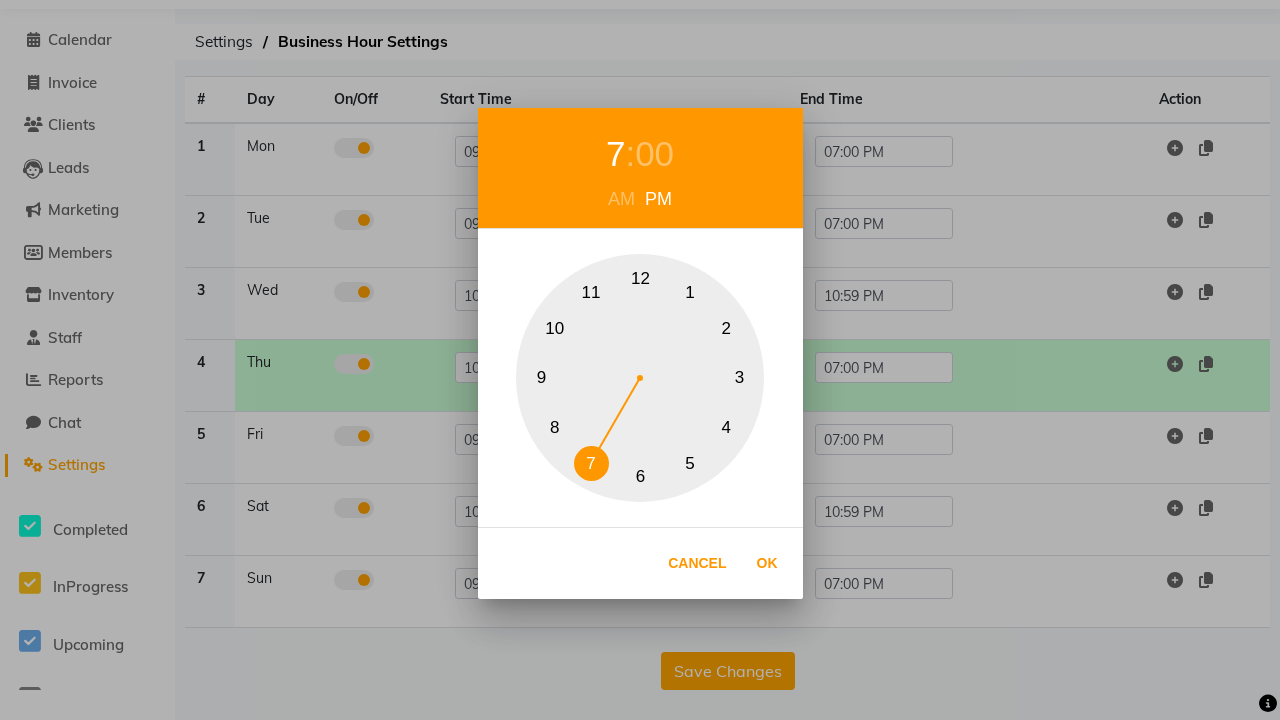 click on "10" at bounding box center [554, 328] 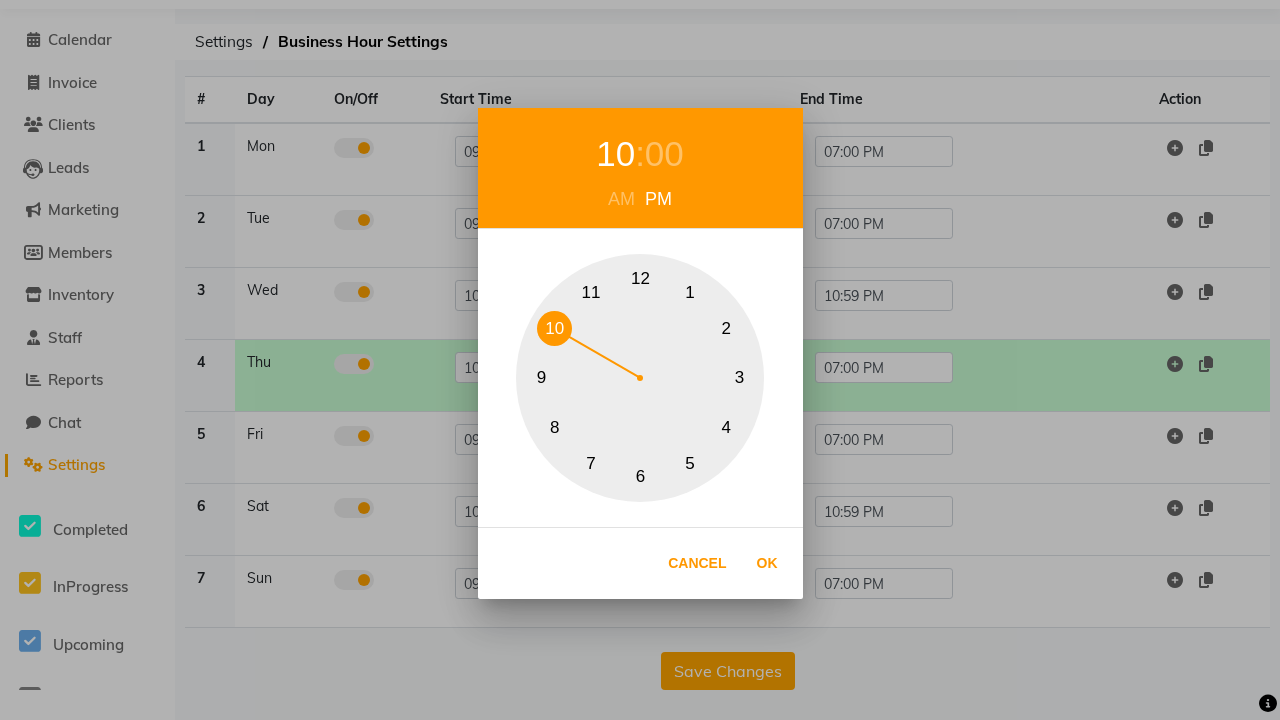click on "00" at bounding box center (664, 154) 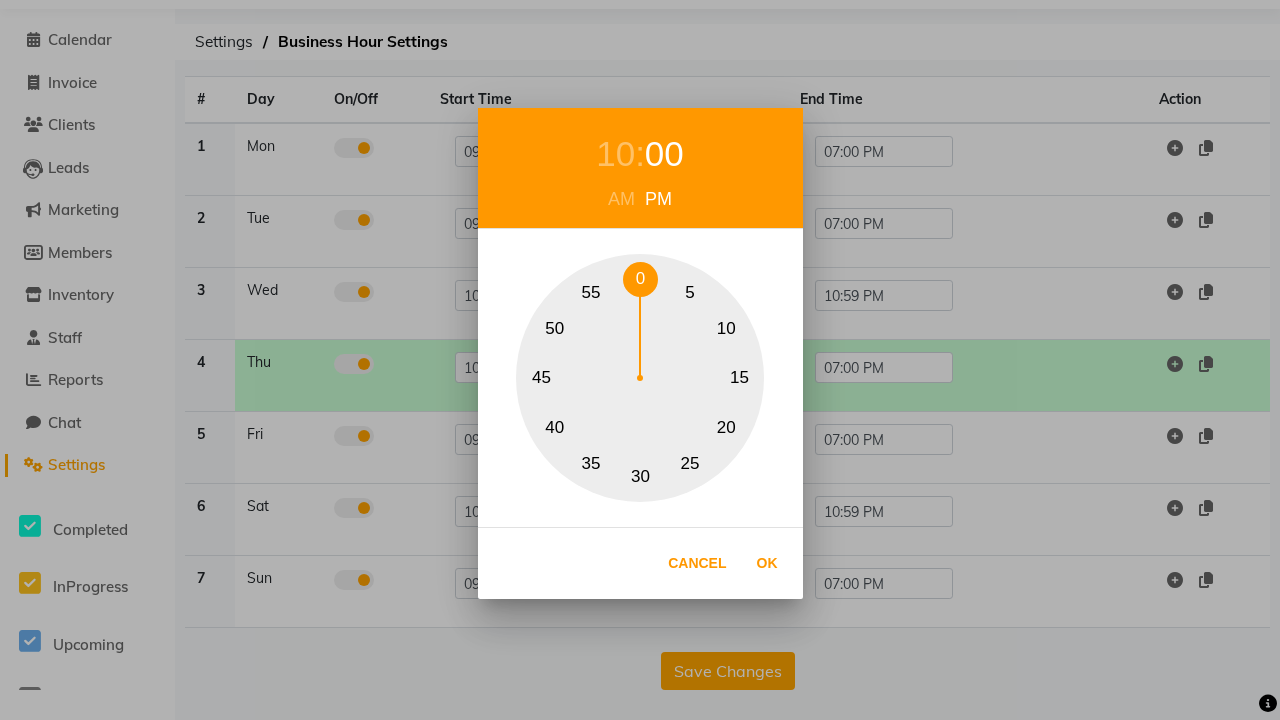 click on "0" at bounding box center (640, 279) 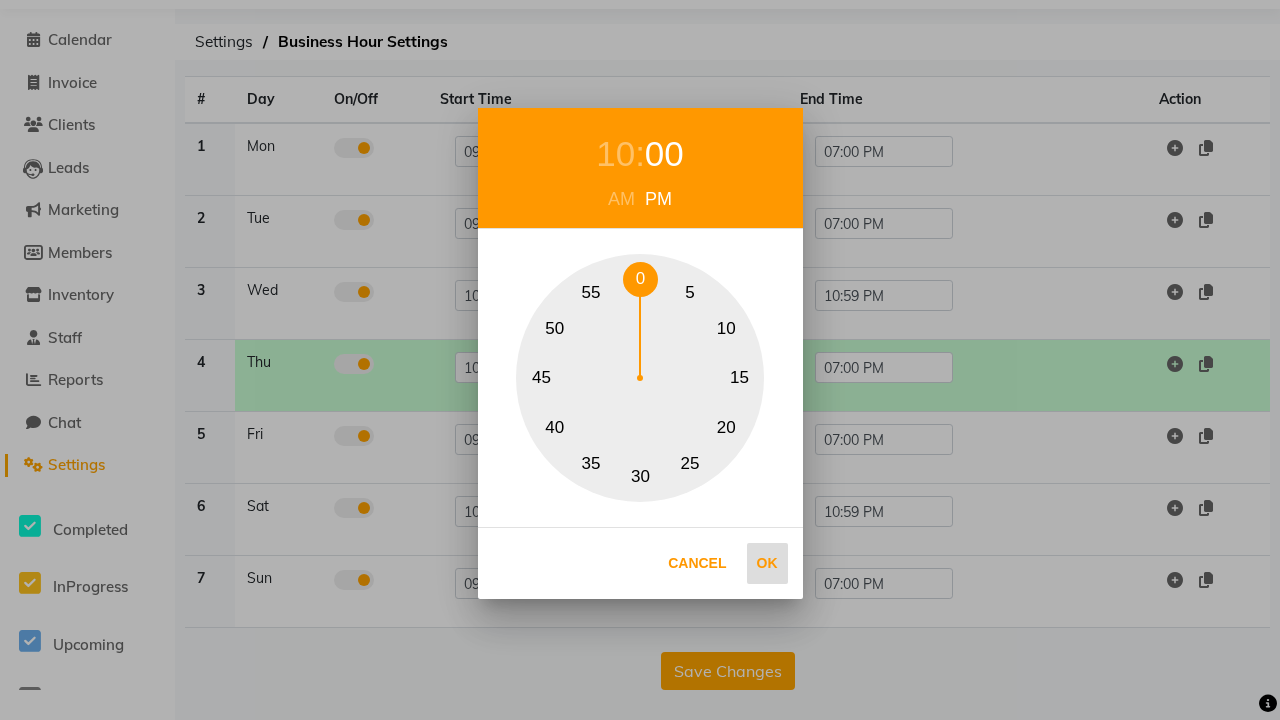 click on "Ok" at bounding box center (767, 563) 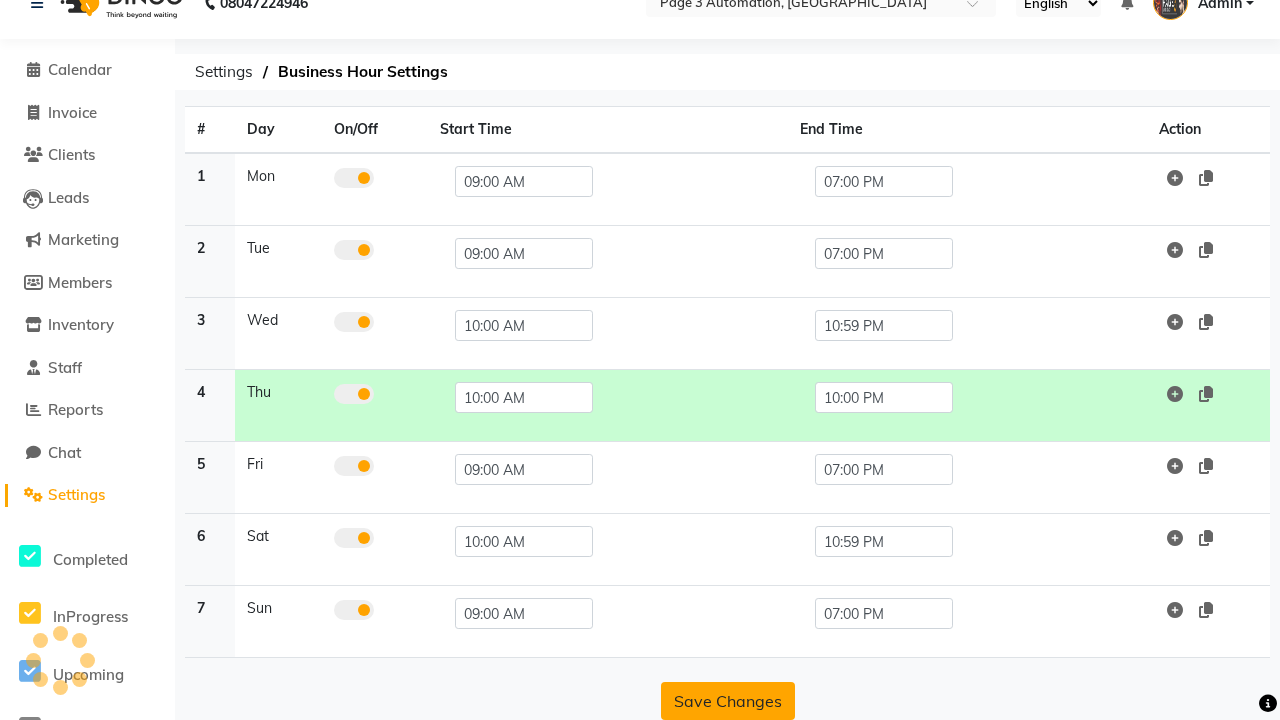 click on "Save Changes" 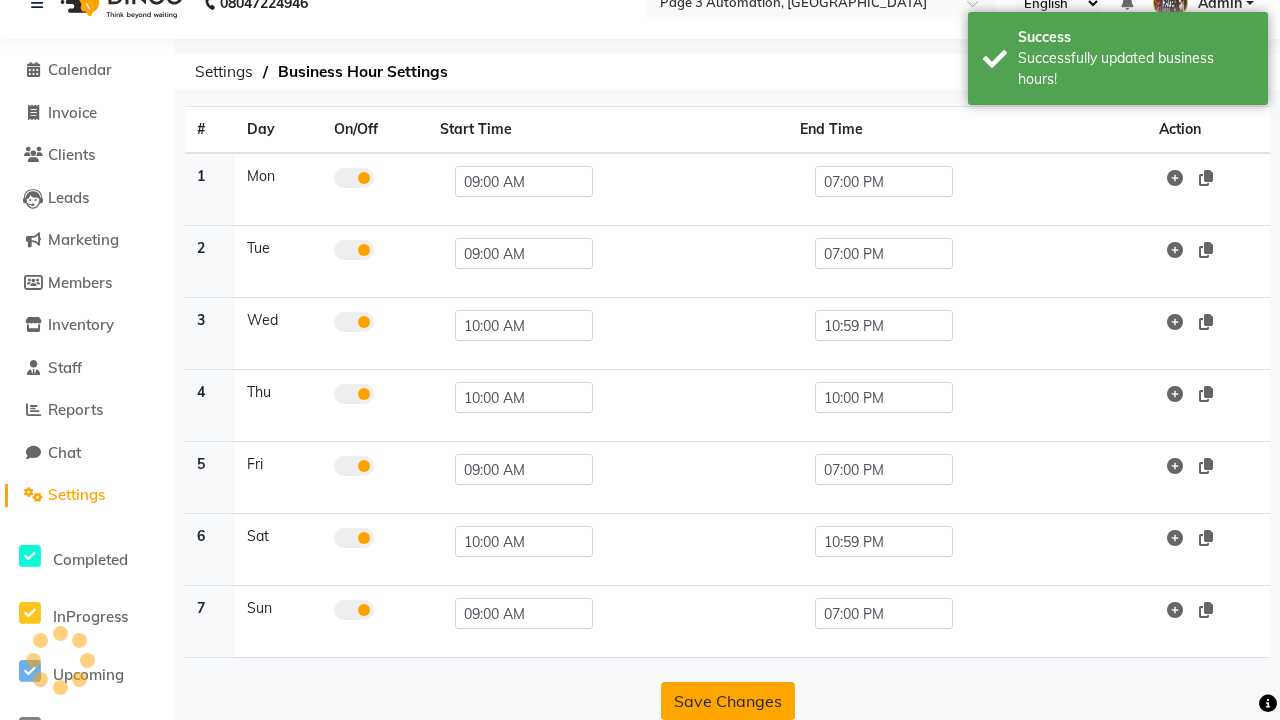 scroll, scrollTop: 63, scrollLeft: 0, axis: vertical 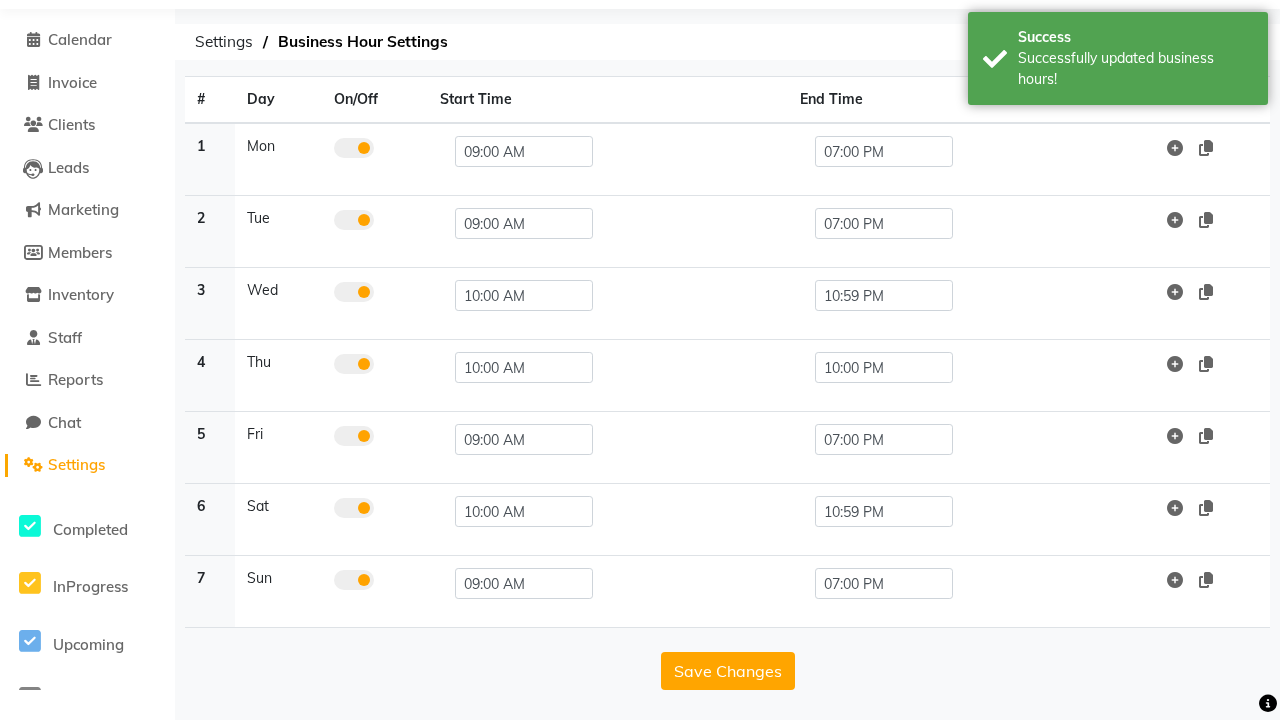 click on "Successfully updated business hours!" at bounding box center [1135, 69] 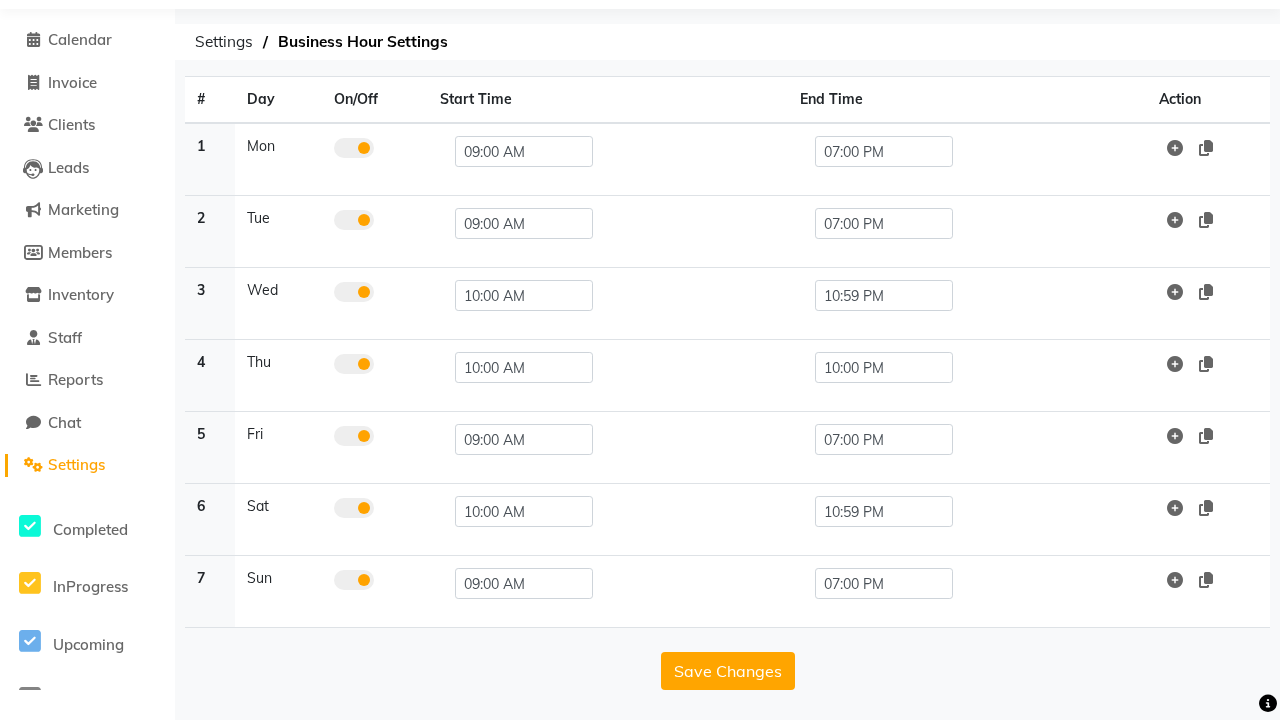 click at bounding box center (37, -27) 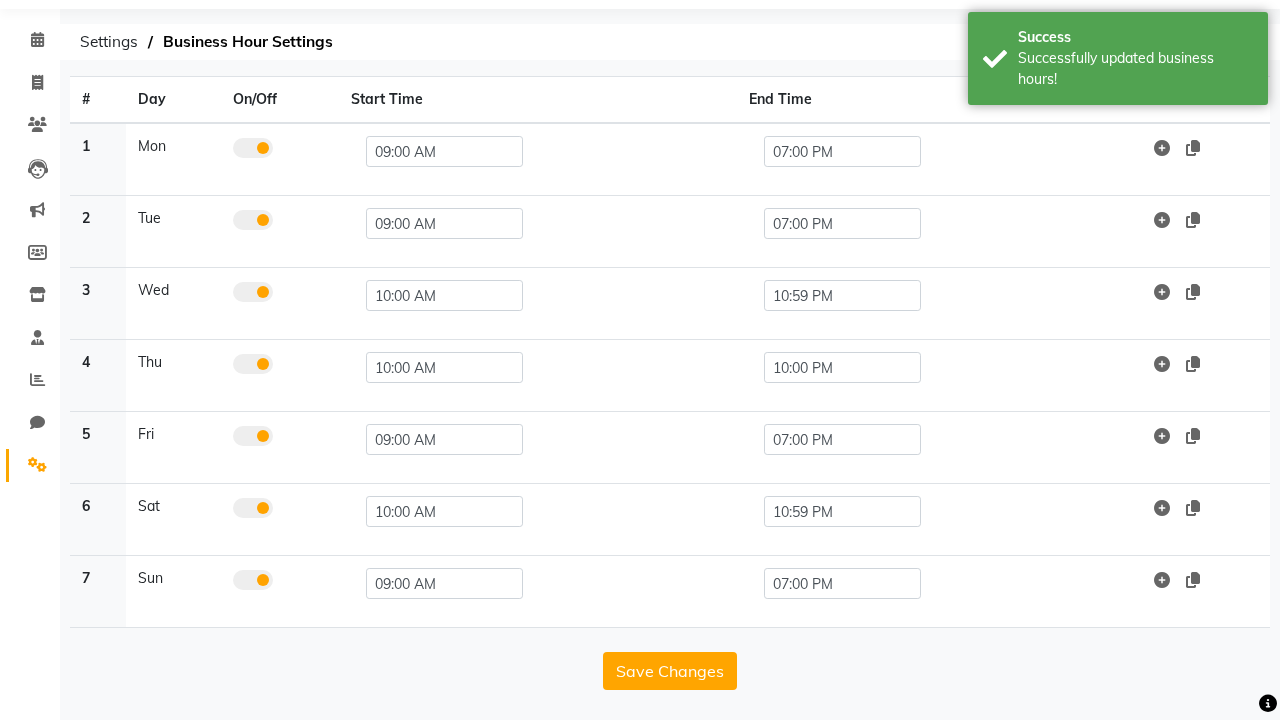 scroll, scrollTop: 8, scrollLeft: 0, axis: vertical 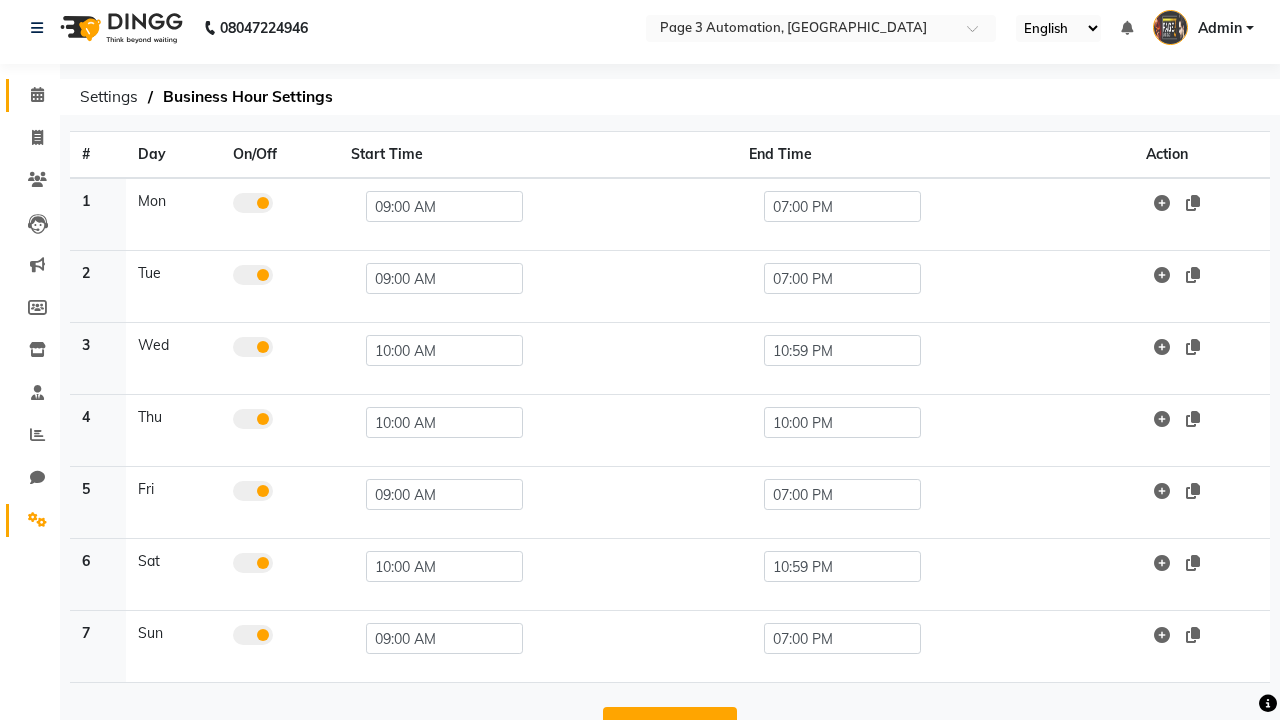 click 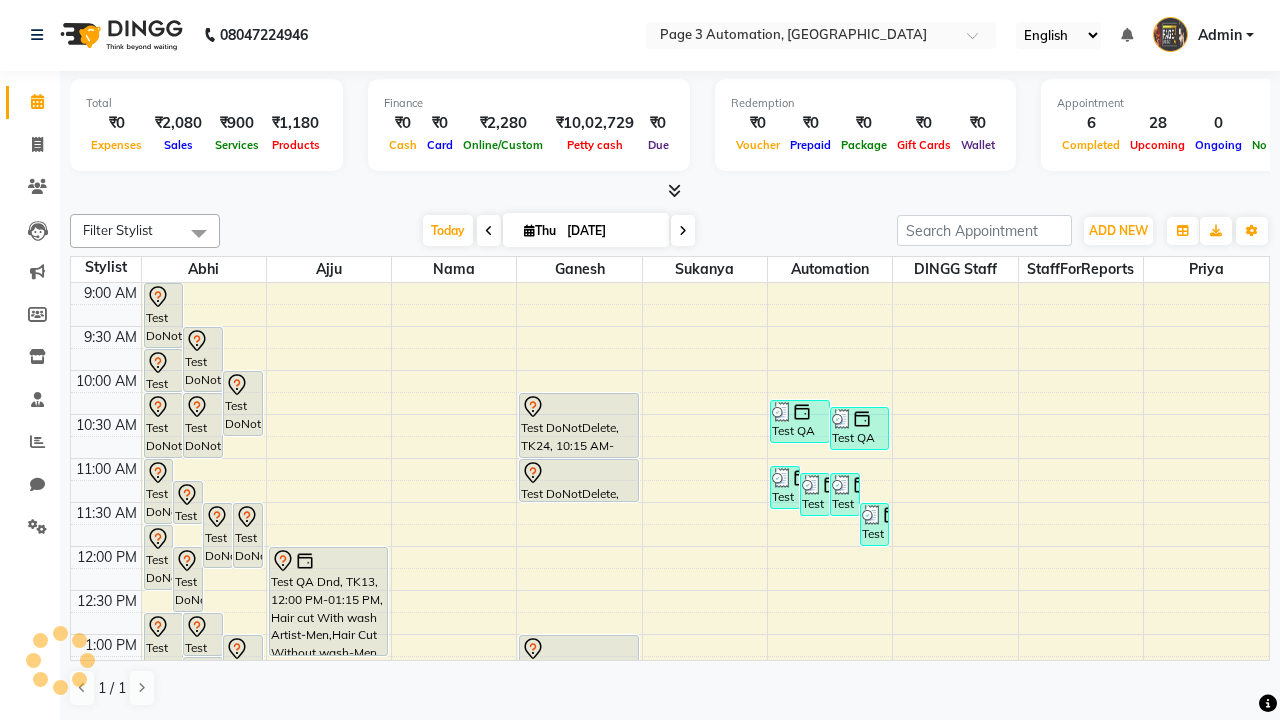 scroll, scrollTop: 0, scrollLeft: 0, axis: both 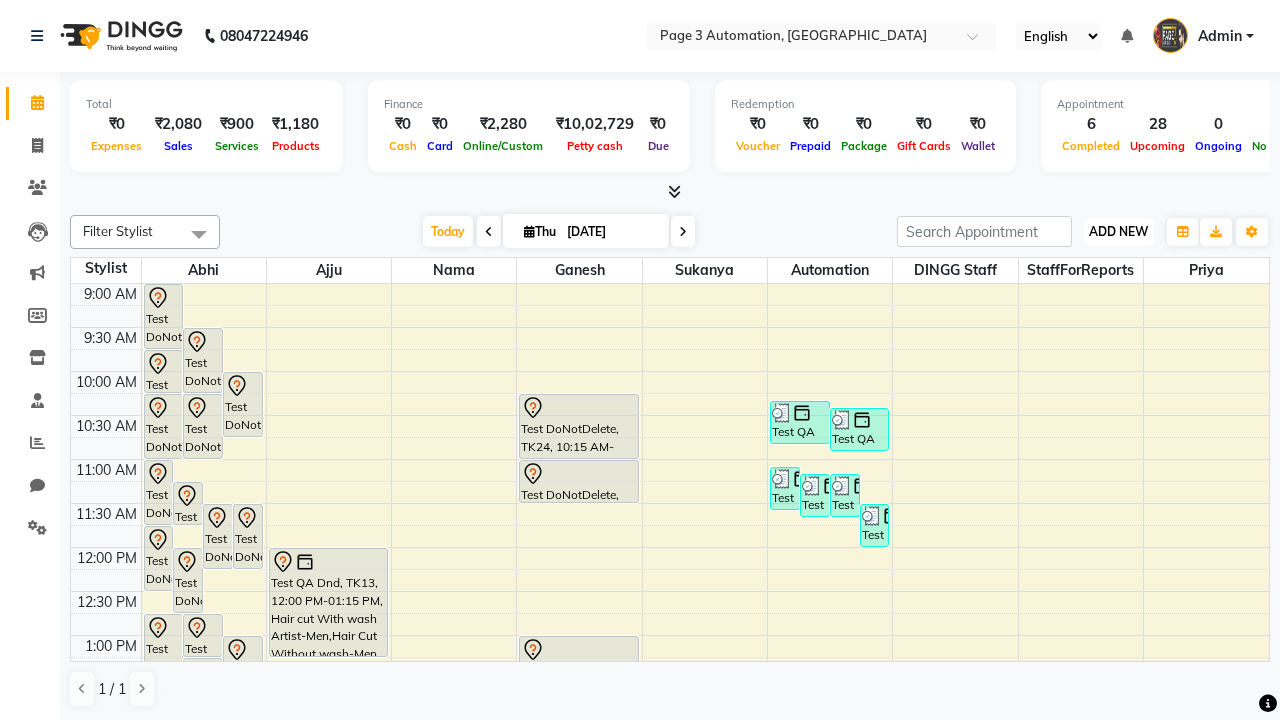 click on "ADD NEW" at bounding box center (1118, 231) 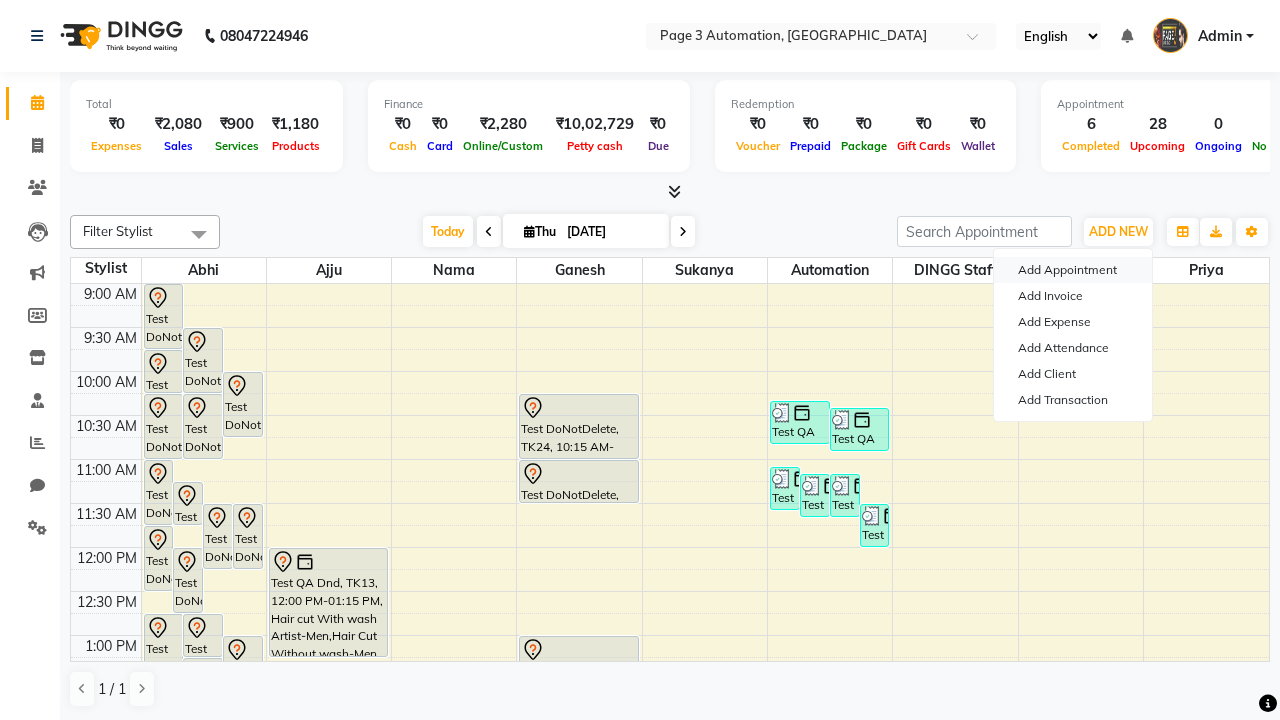 click on "Add Appointment" at bounding box center [1073, 270] 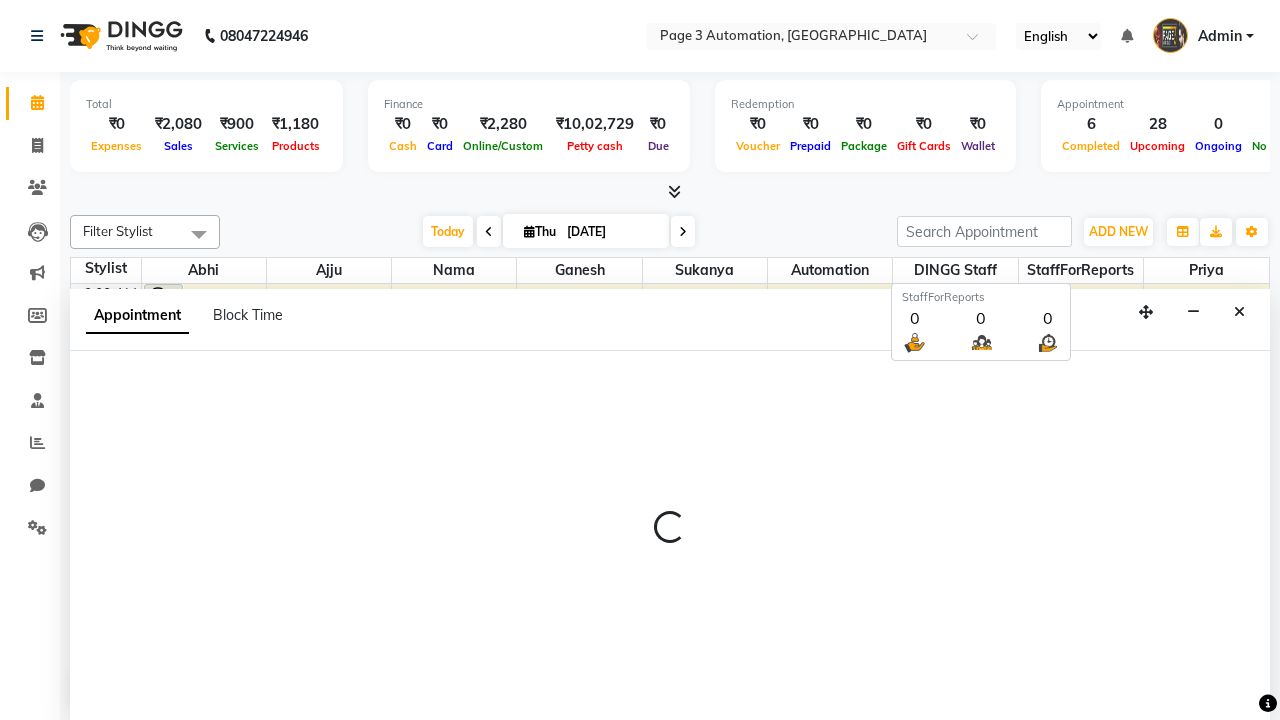 scroll, scrollTop: 1, scrollLeft: 0, axis: vertical 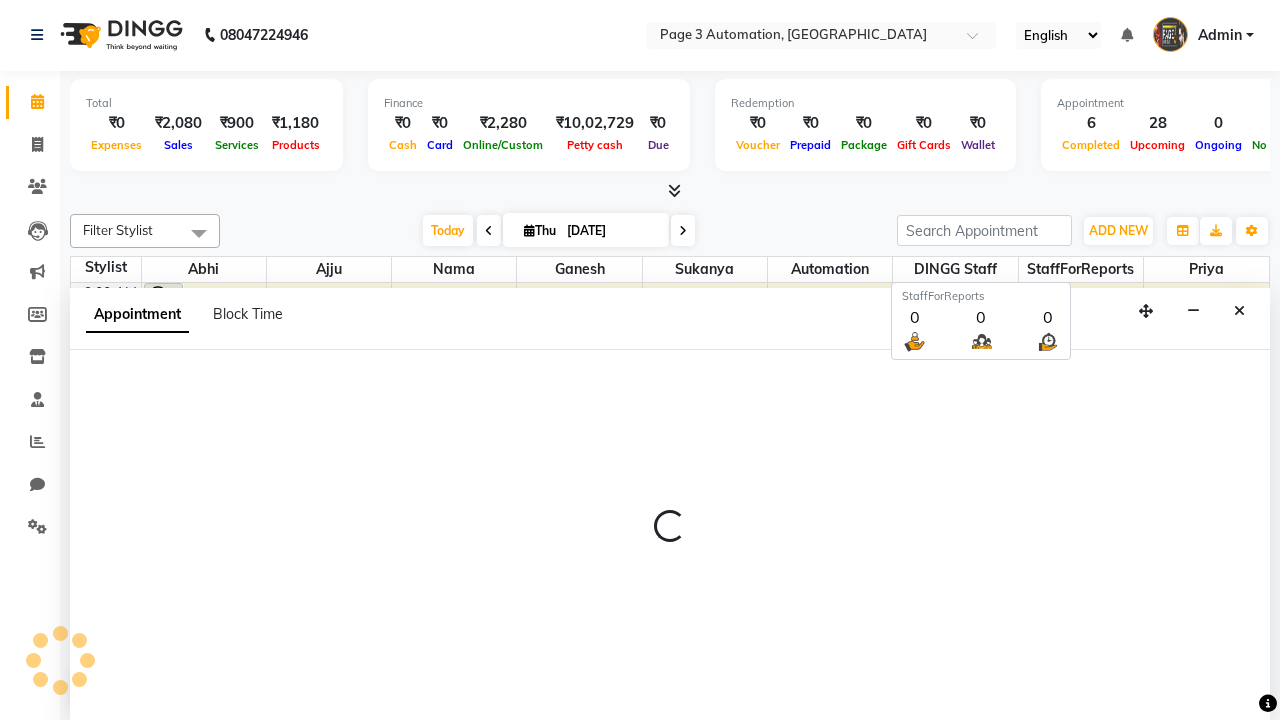 select on "tentative" 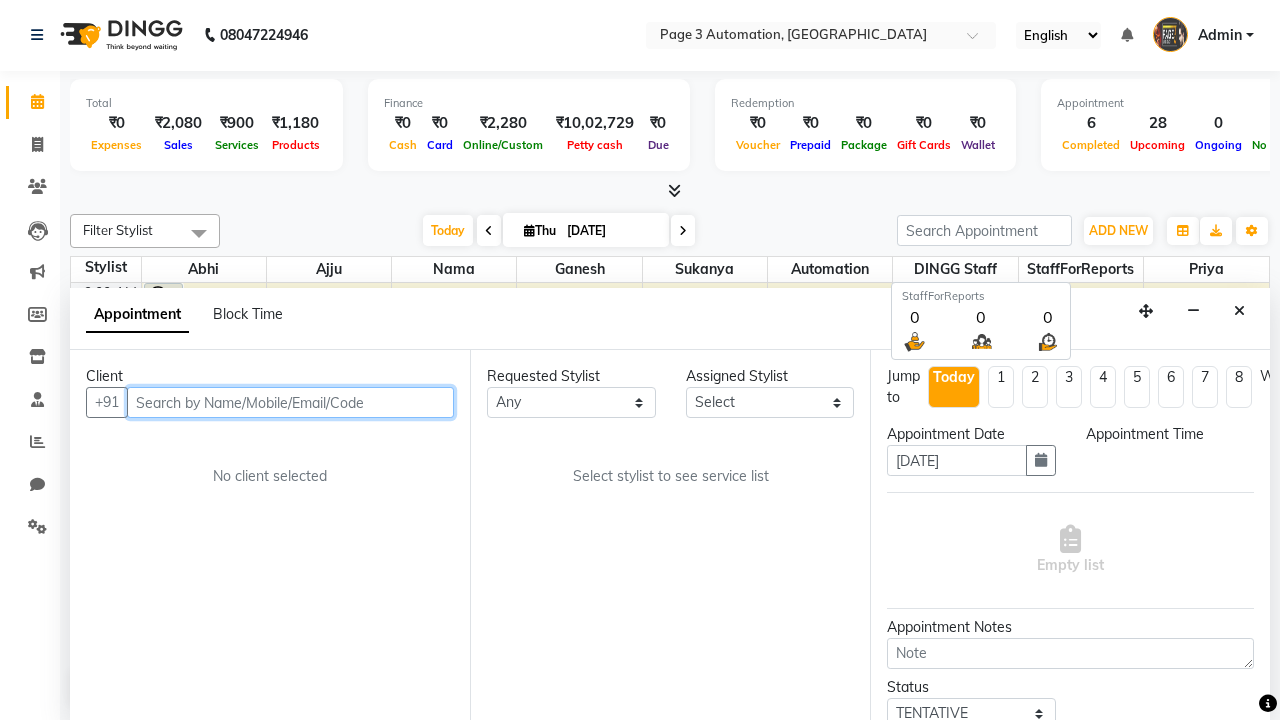 select on "600" 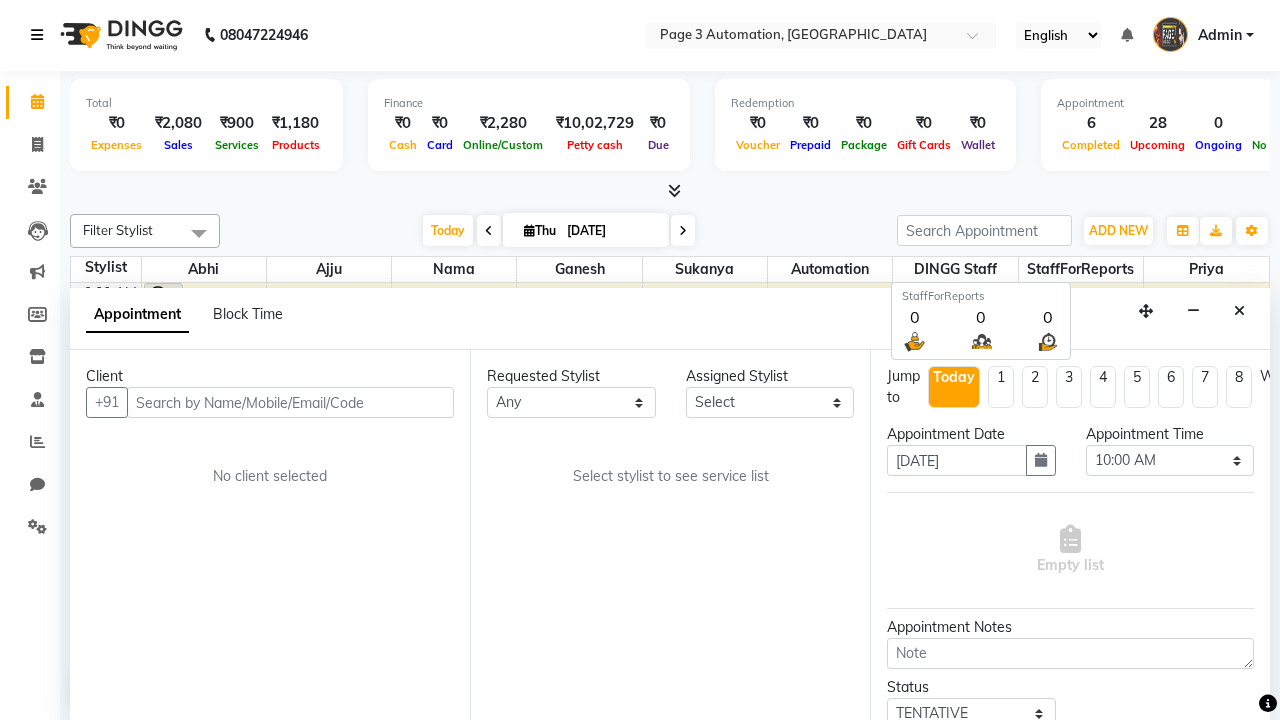 click at bounding box center (37, 35) 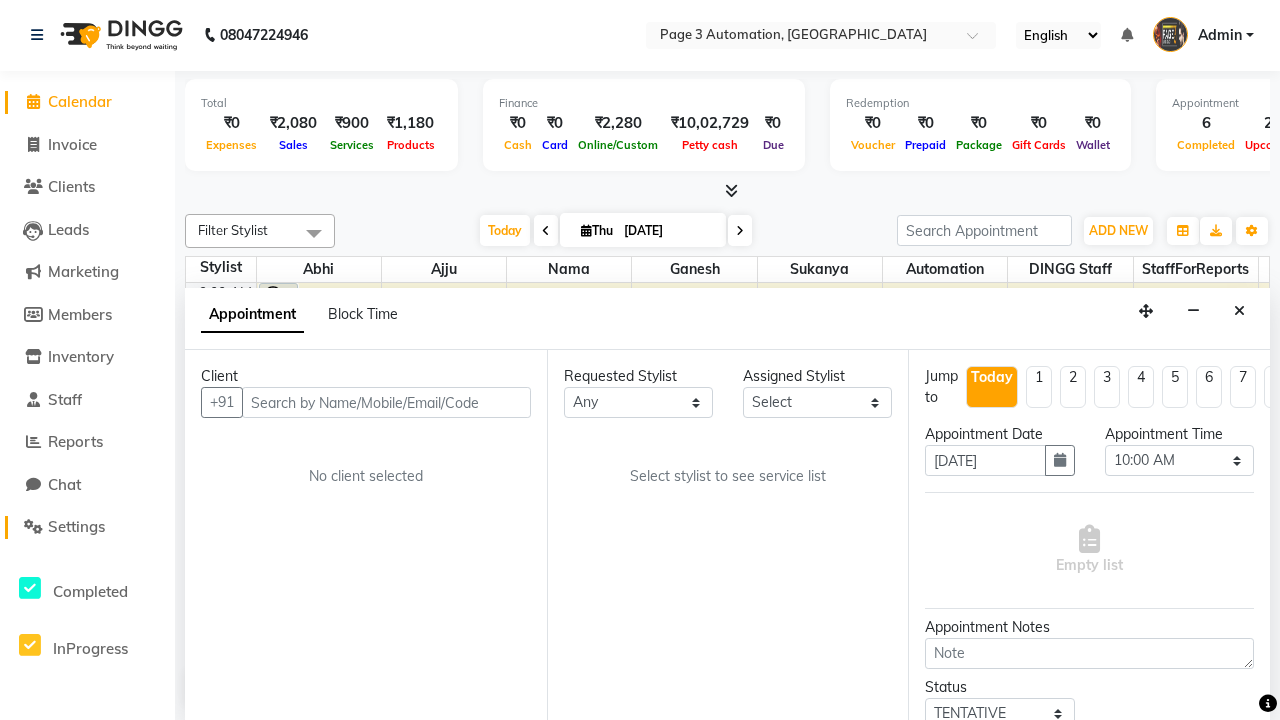 click on "Settings" 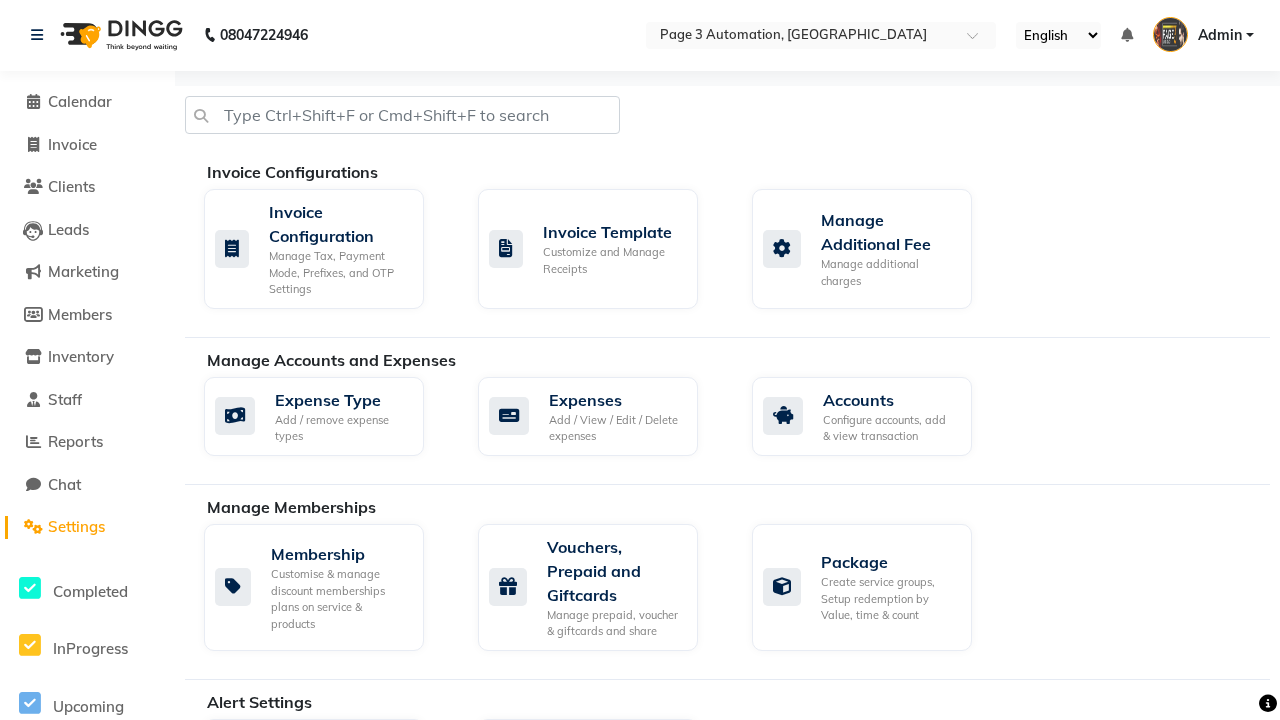 scroll, scrollTop: 0, scrollLeft: 0, axis: both 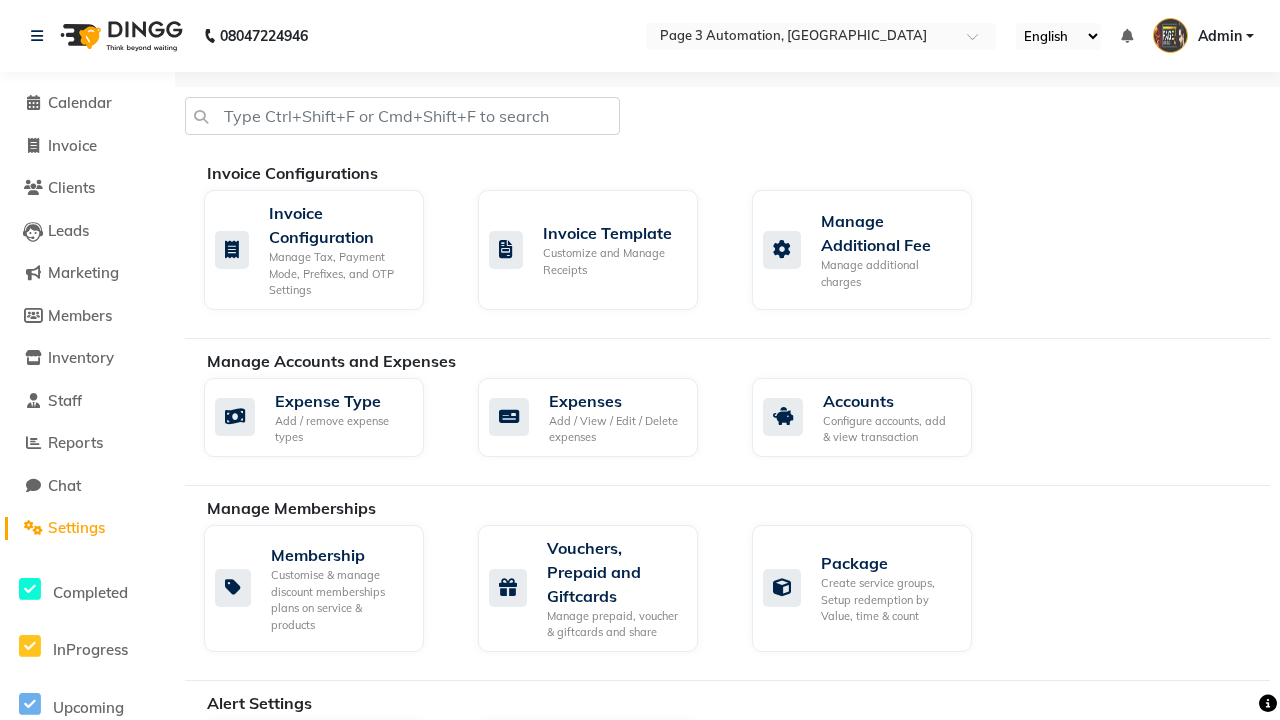click on "Business Hours" 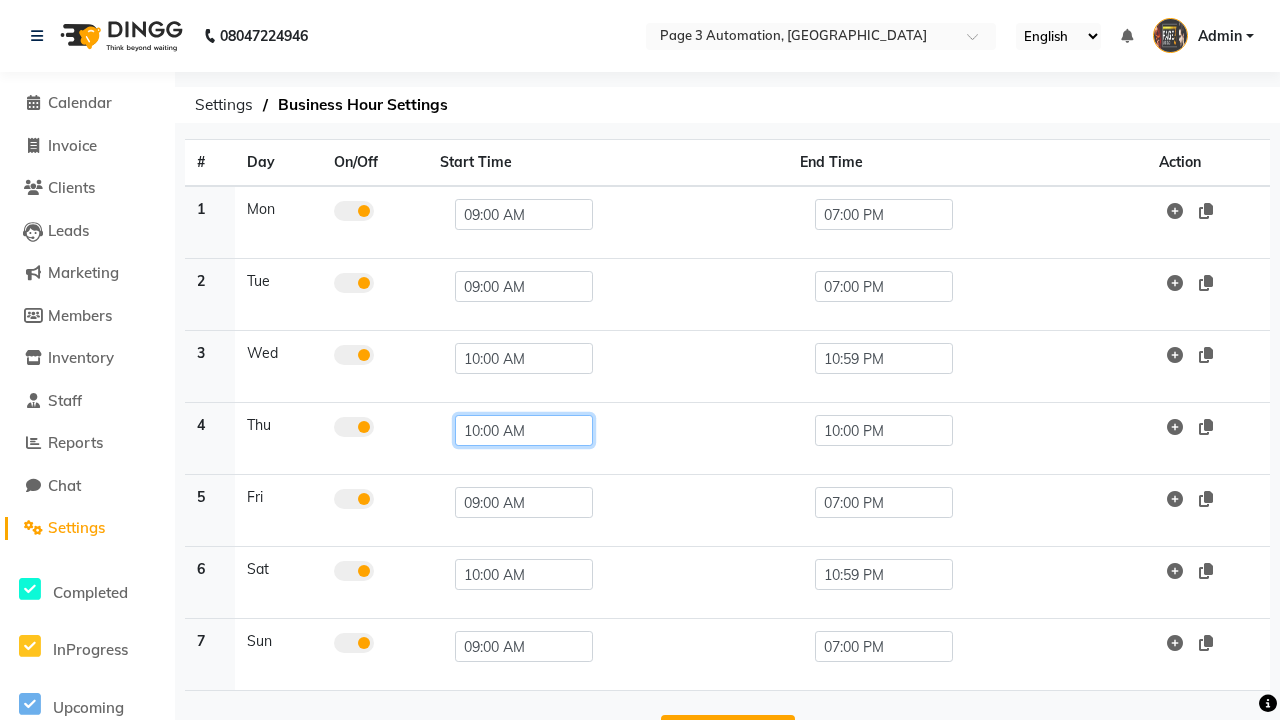click on "10:00 AM" 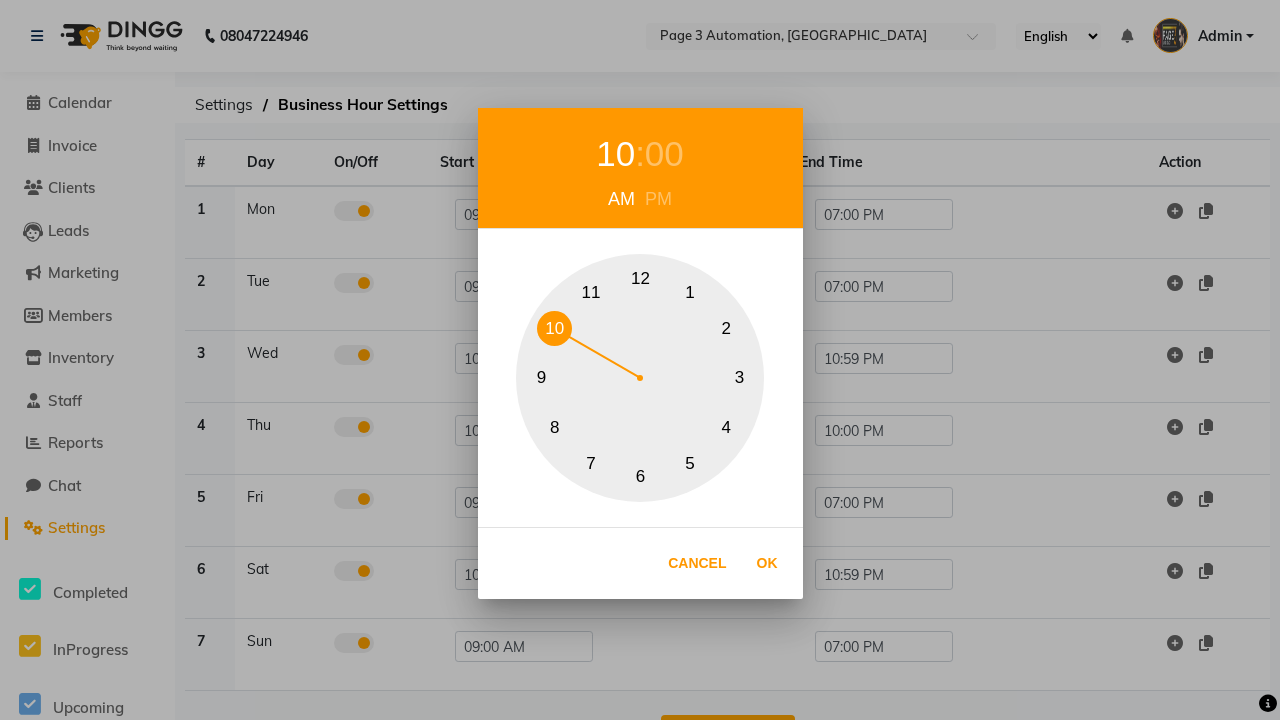 click on "9" at bounding box center [541, 378] 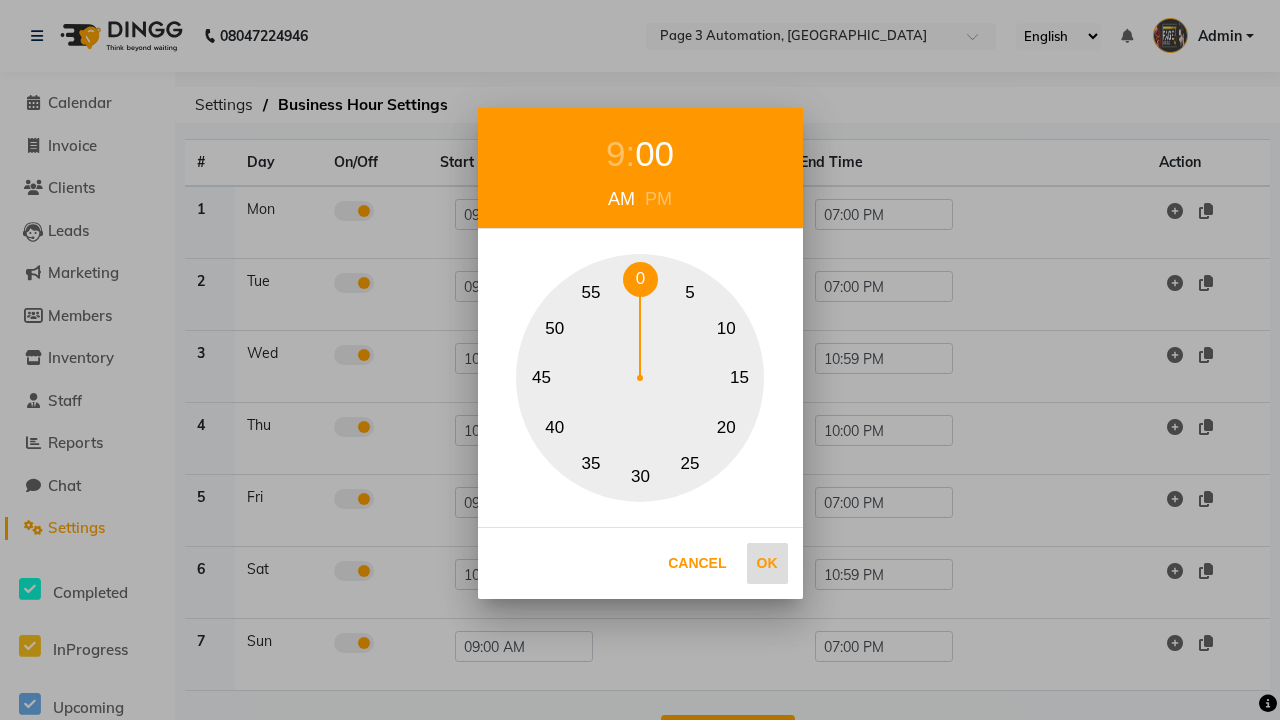click on "0" at bounding box center [640, 279] 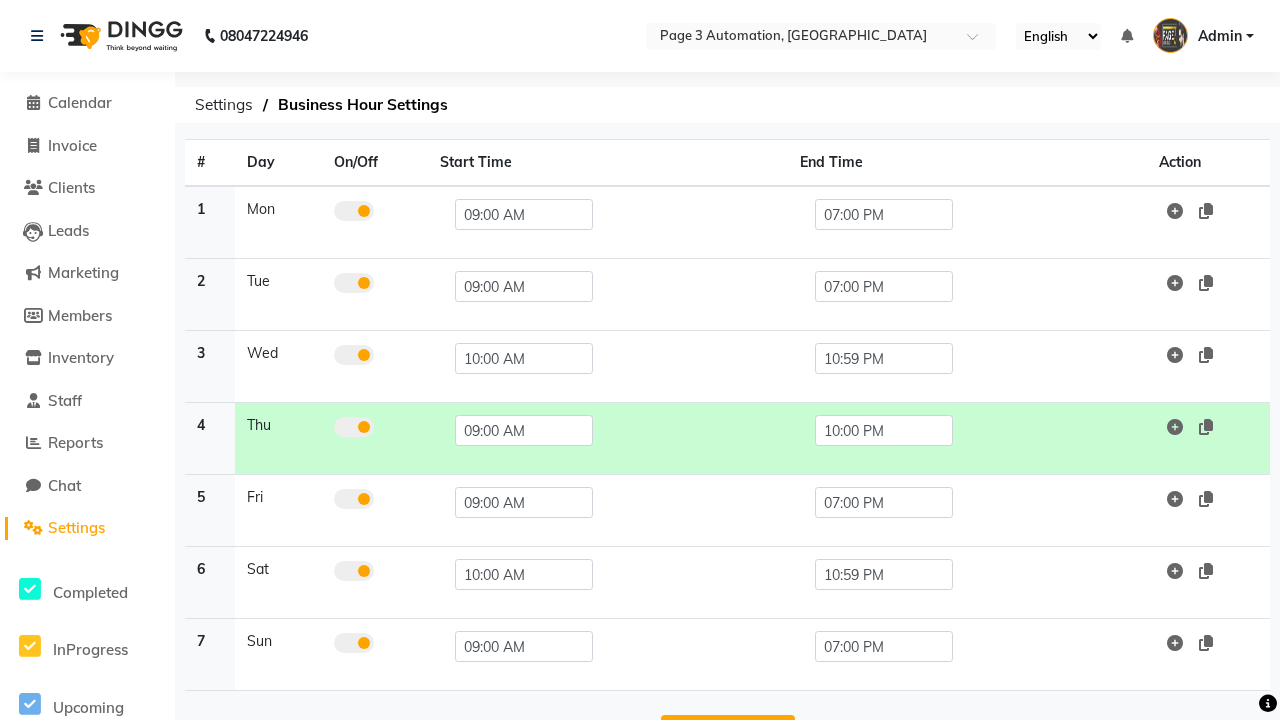 scroll, scrollTop: 63, scrollLeft: 0, axis: vertical 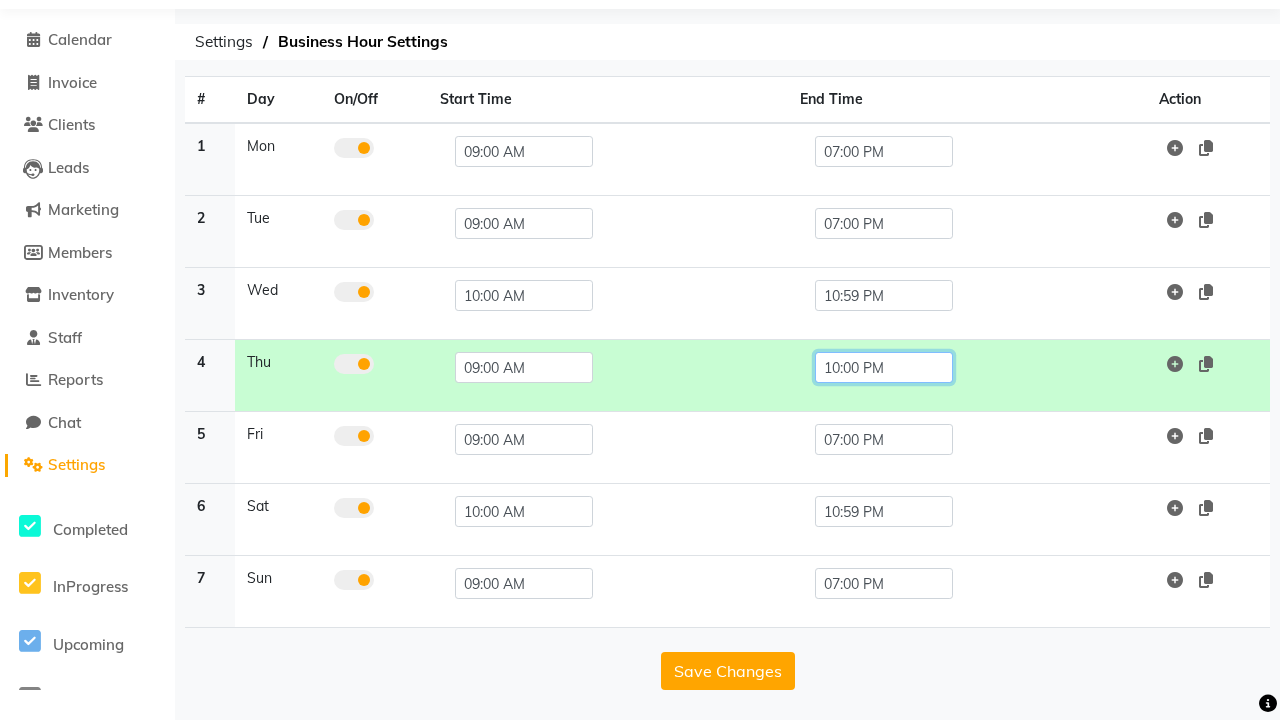 click on "10:00 PM" 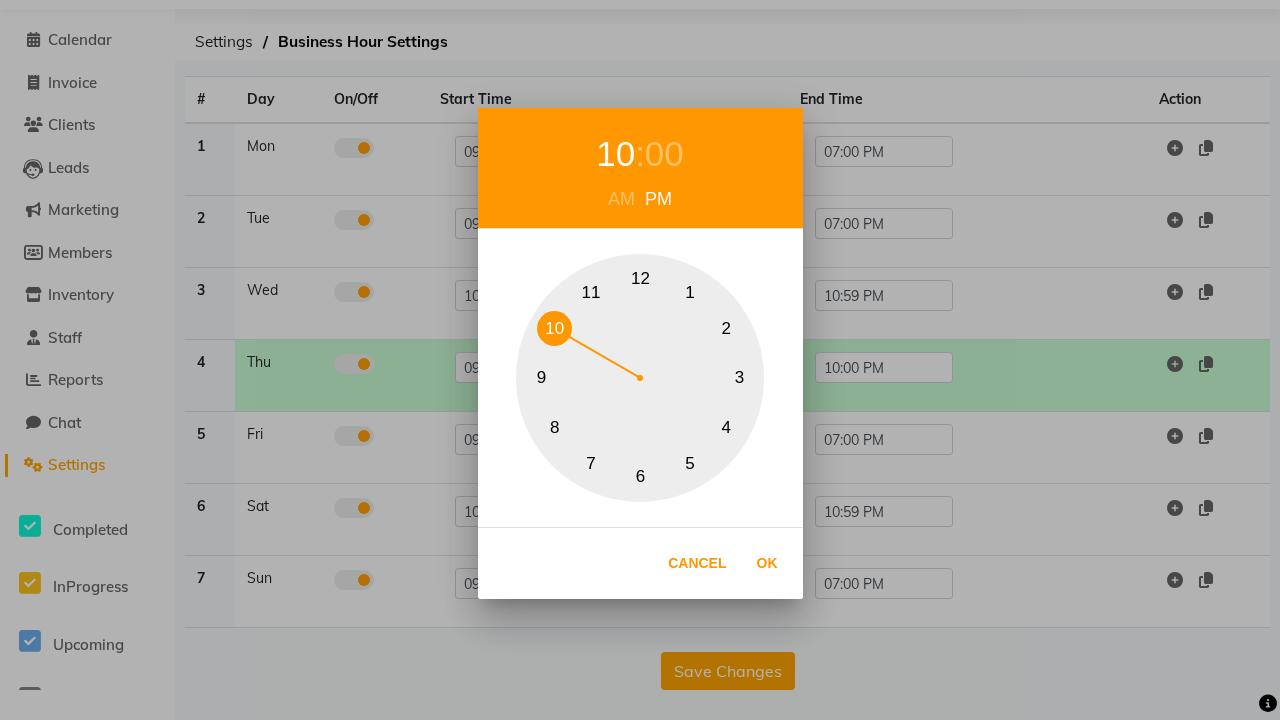 click on "7" at bounding box center [591, 463] 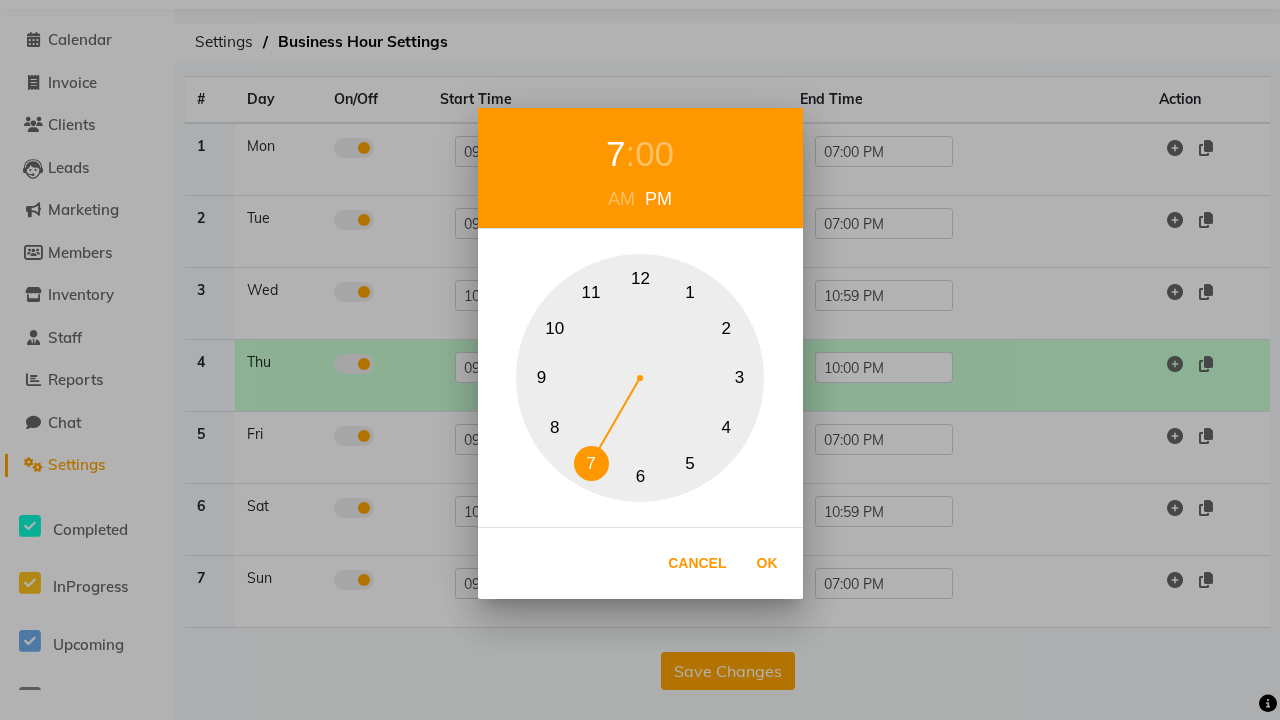 click on "00" at bounding box center (654, 154) 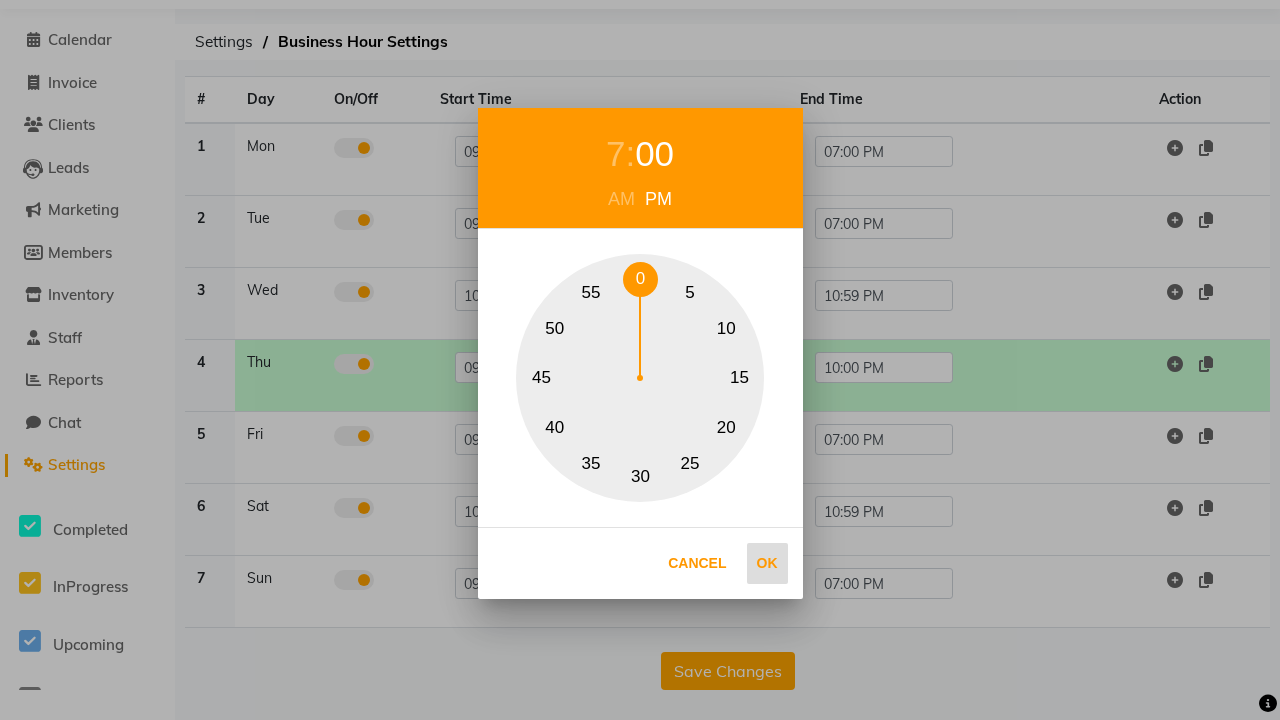 click on "0" at bounding box center (640, 279) 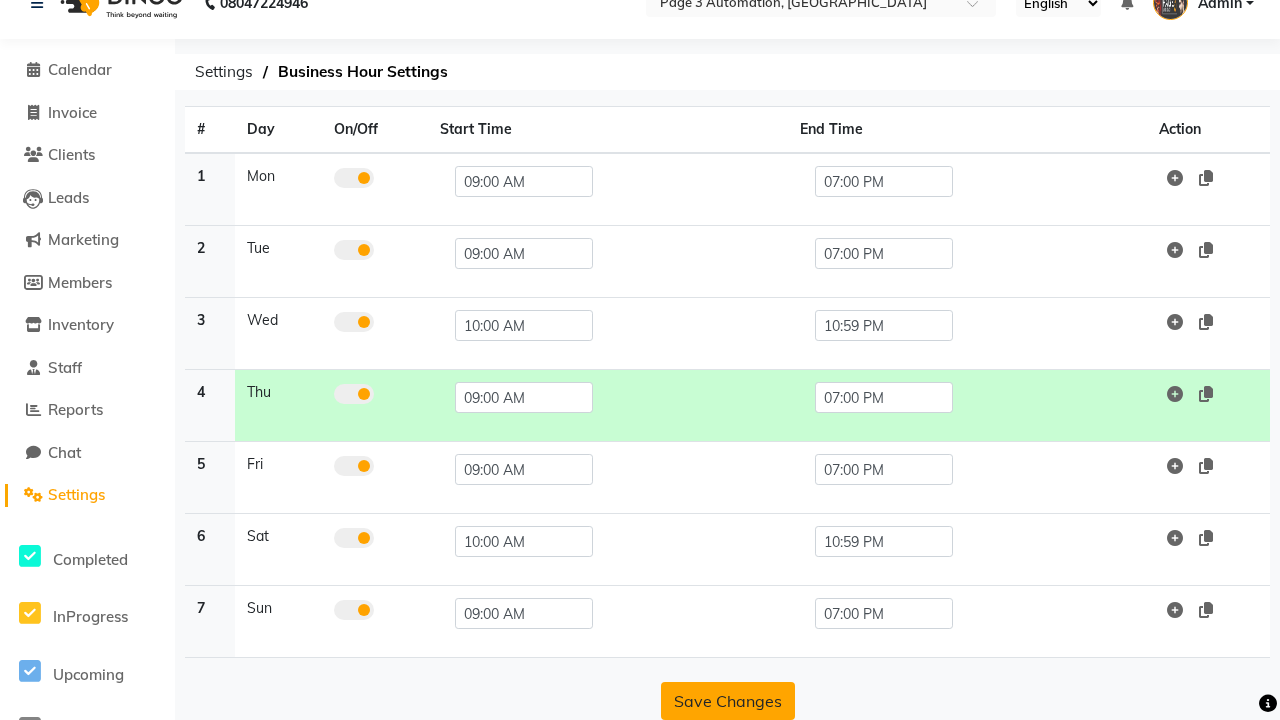 click on "Save Changes" 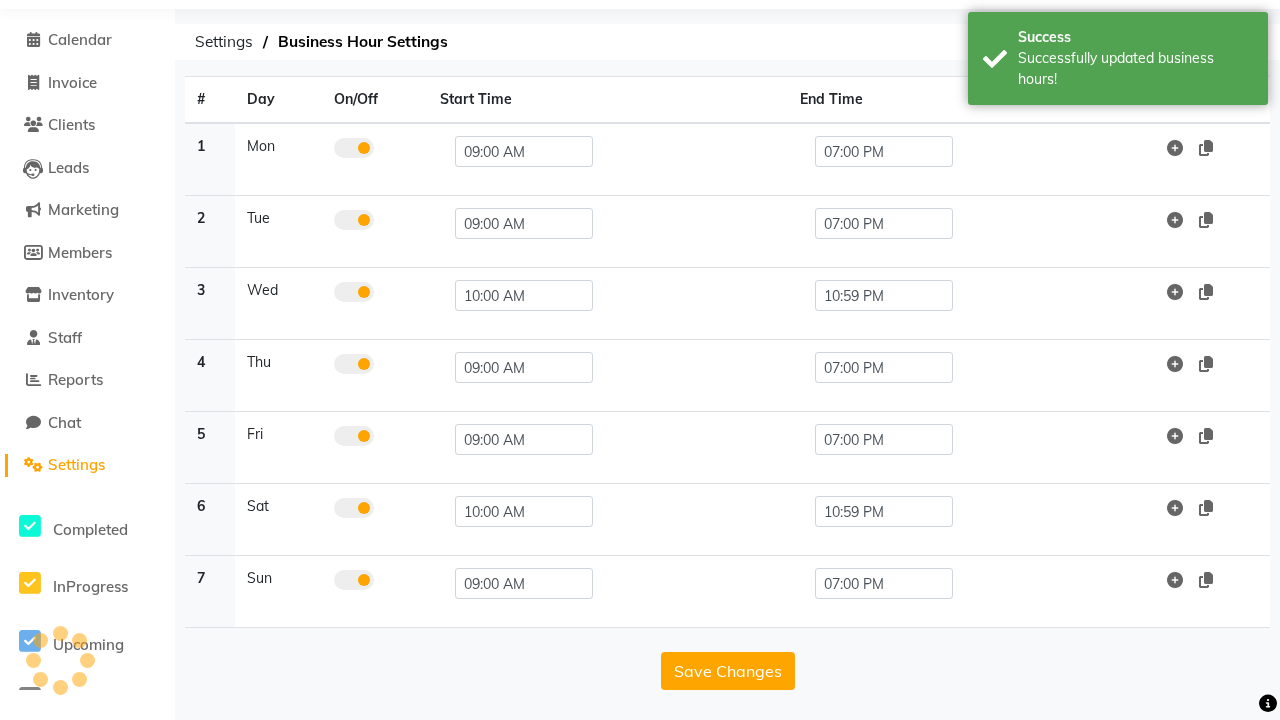 click at bounding box center (37, -27) 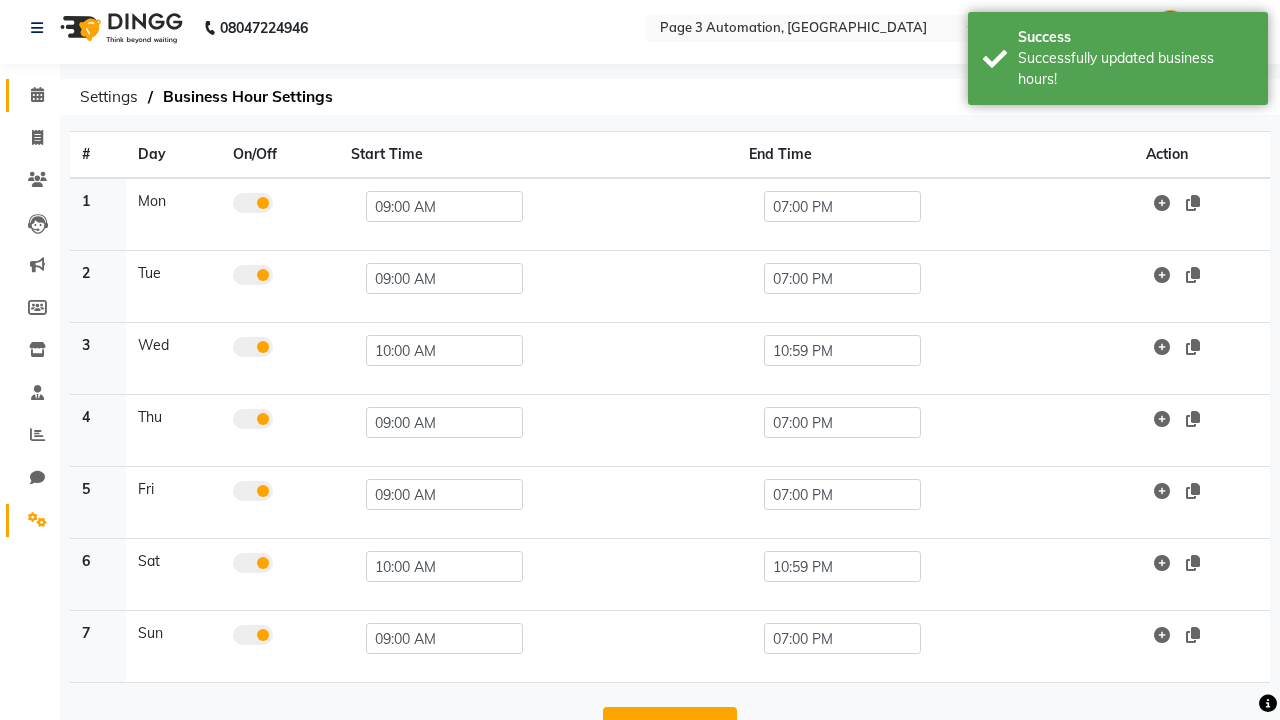 click 